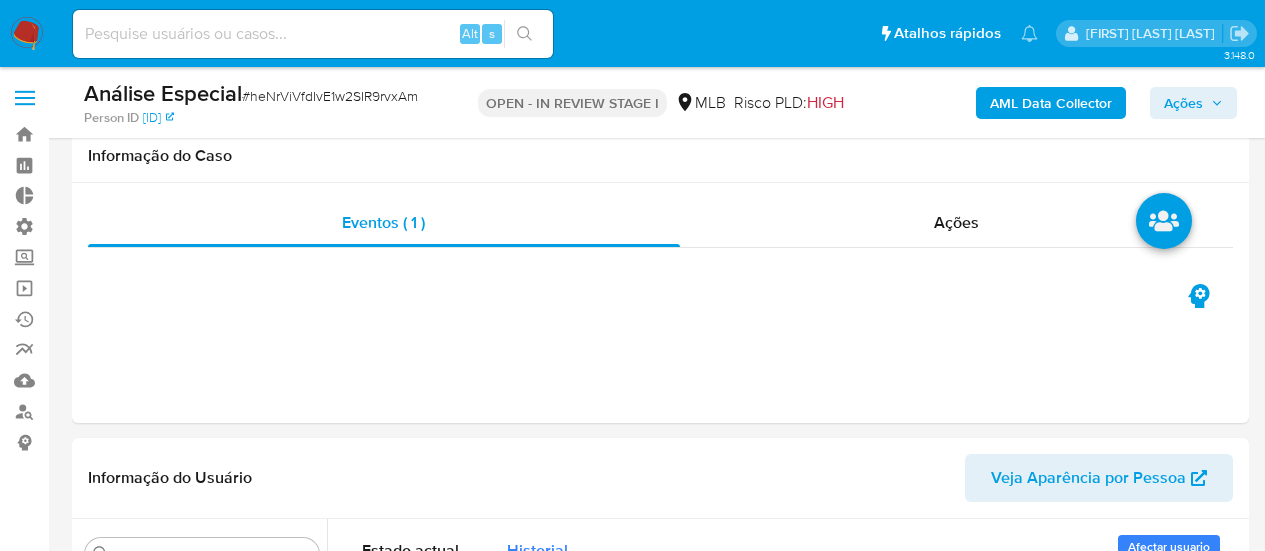 select on "10" 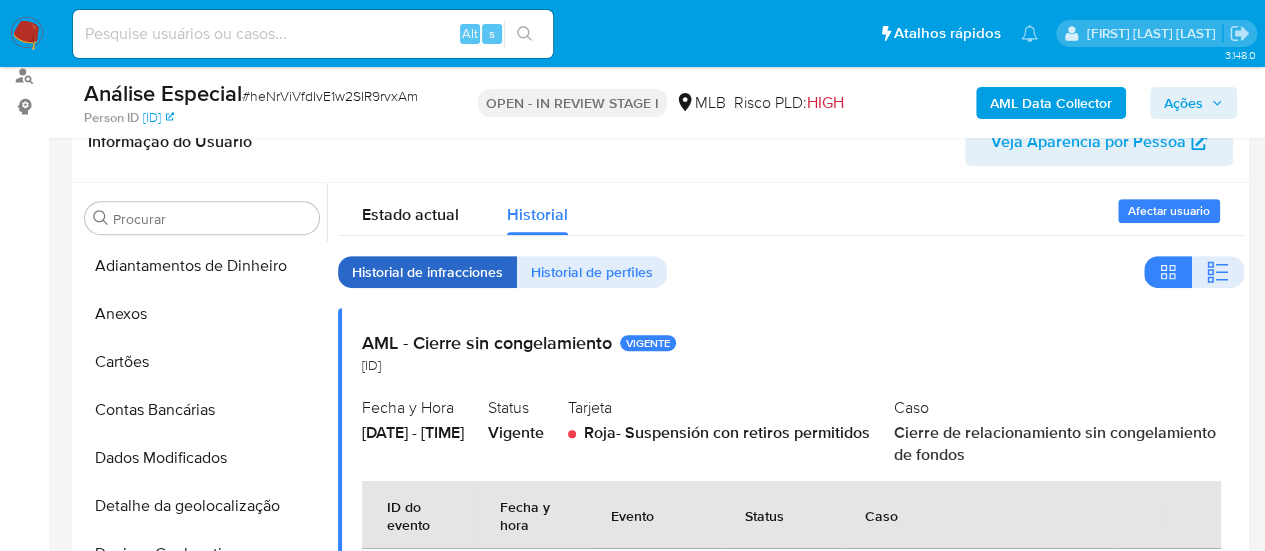 scroll, scrollTop: 845, scrollLeft: 0, axis: vertical 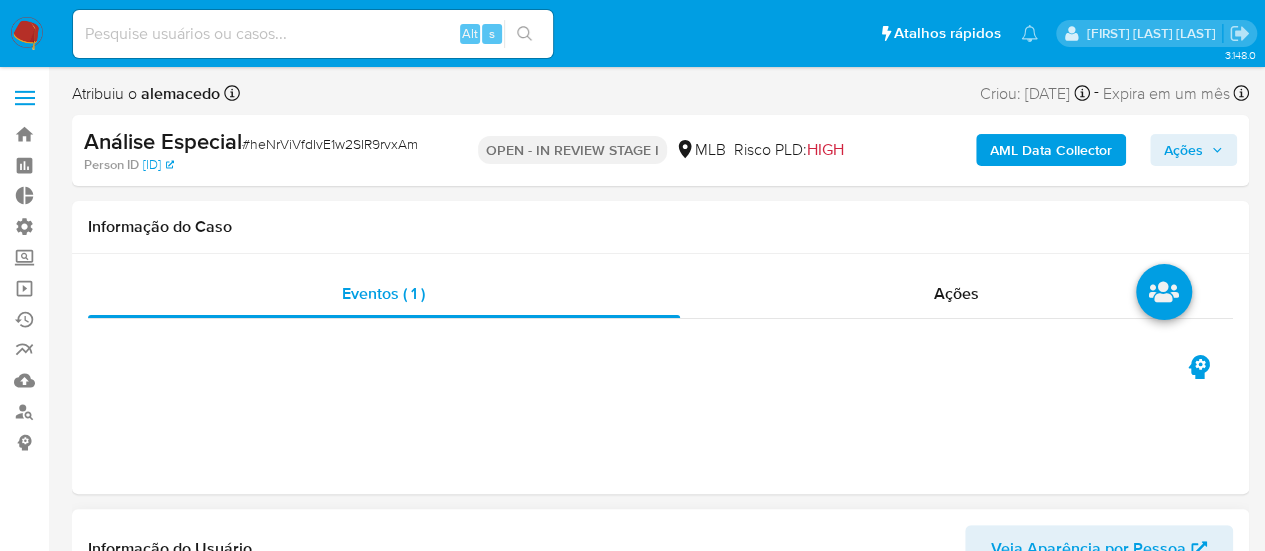 type 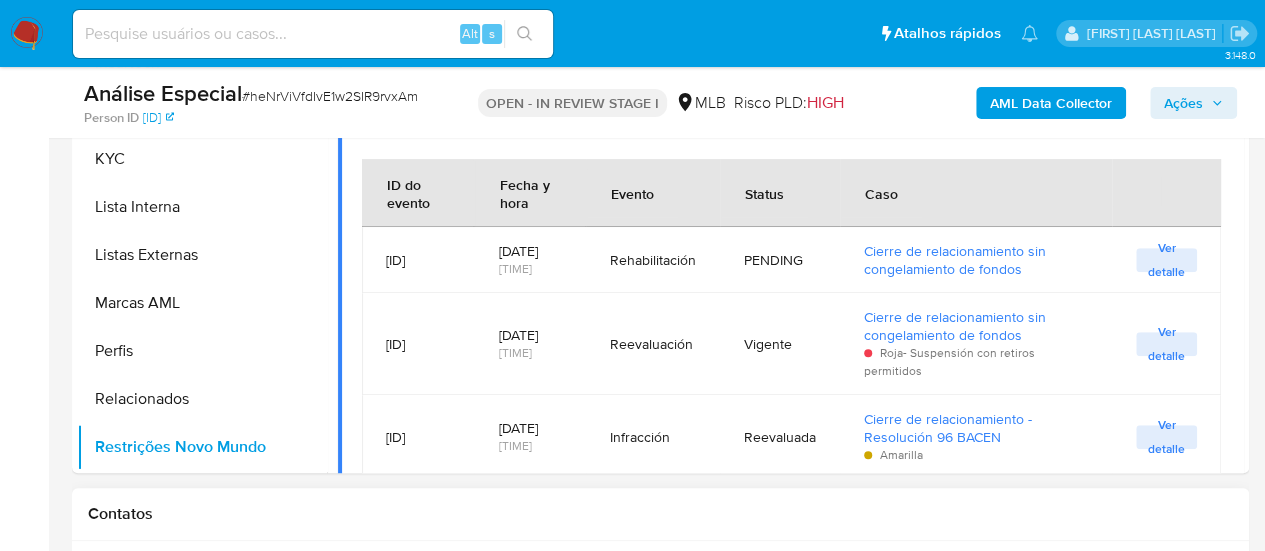 scroll, scrollTop: 700, scrollLeft: 0, axis: vertical 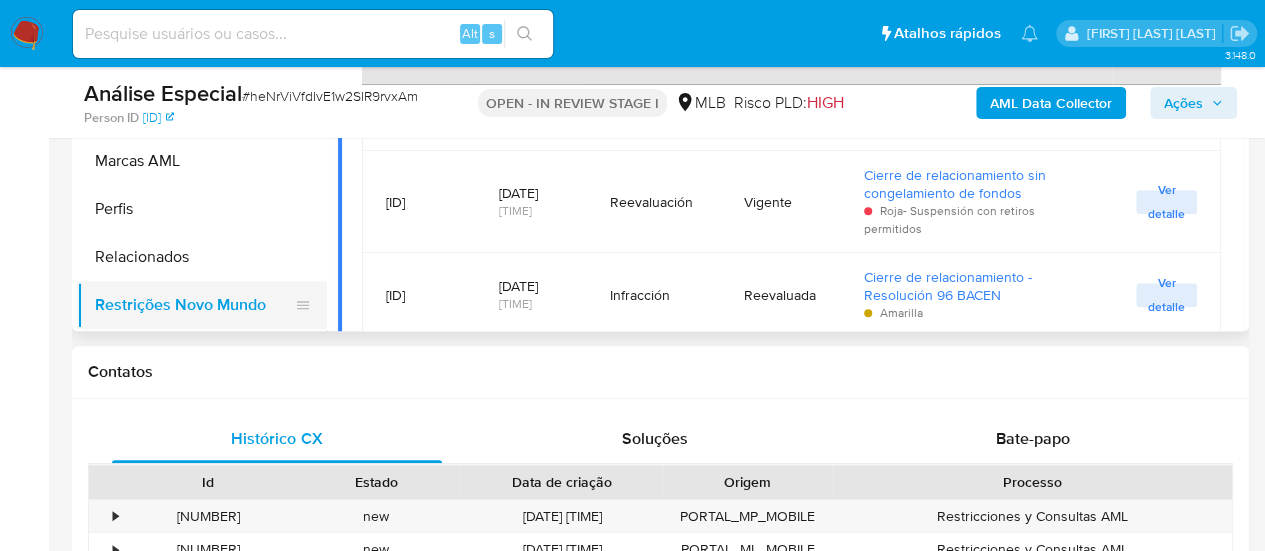 click on "Restrições Novo Mundo" at bounding box center (194, 305) 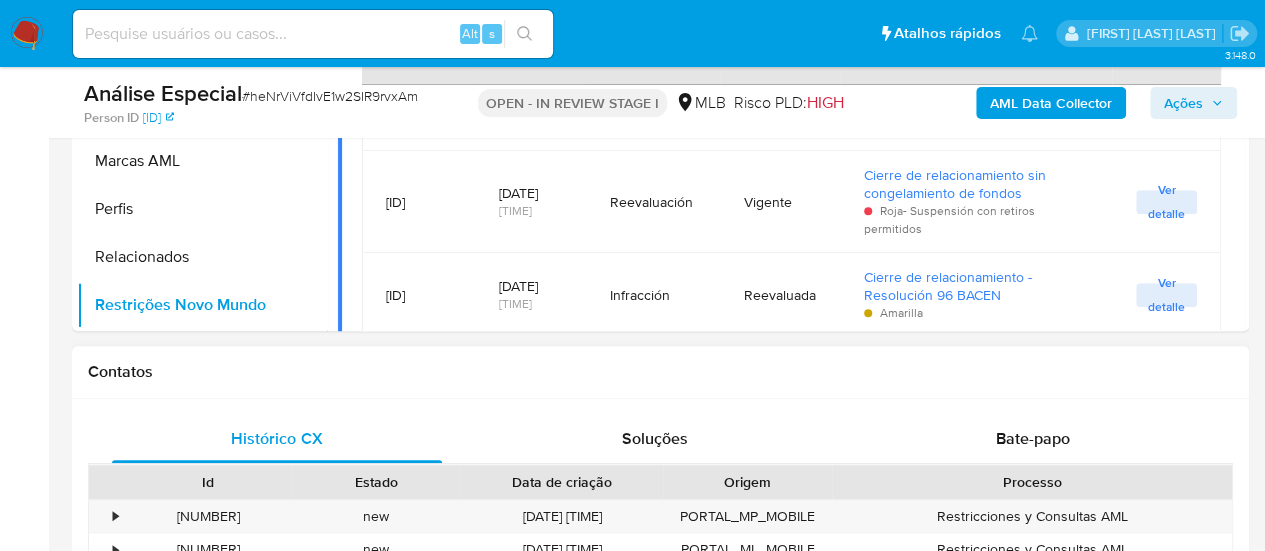 click on "Histórico CX Soluções Bate-papo Id Estado Data de criação Origem Processo • [NUMBER] new [DATE] [TIME] PORTAL_MP_MOBILE Restricciones y Consultas AML • [NUMBER] new [DATE] [TIME] PORTAL_ML_MOBILE Restricciones y Consultas AML • [NUMBER] finished [DATE] [TIME] MP_PORTAL Restricciones • [NUMBER] closed [DATE] [TIME] RA Moderación RA • [NUMBER] finished [DATE] [TIME] MP_PORTAL Restricciones Antigo Página 1 de 2 Seguindo Carregando... Novo Contato" at bounding box center (660, 592) 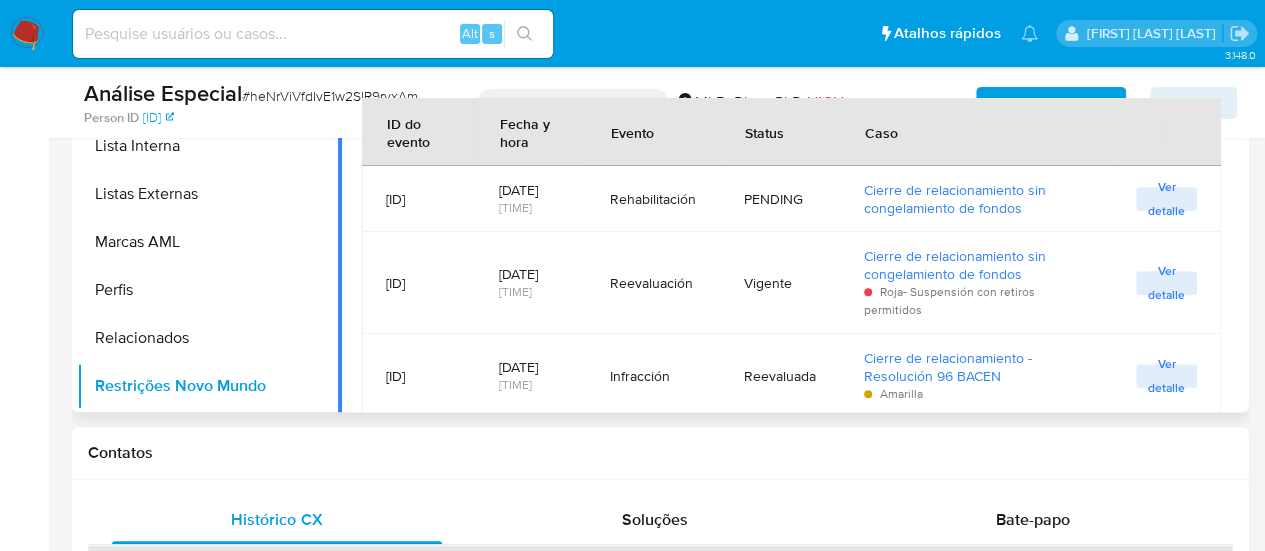 scroll, scrollTop: 600, scrollLeft: 0, axis: vertical 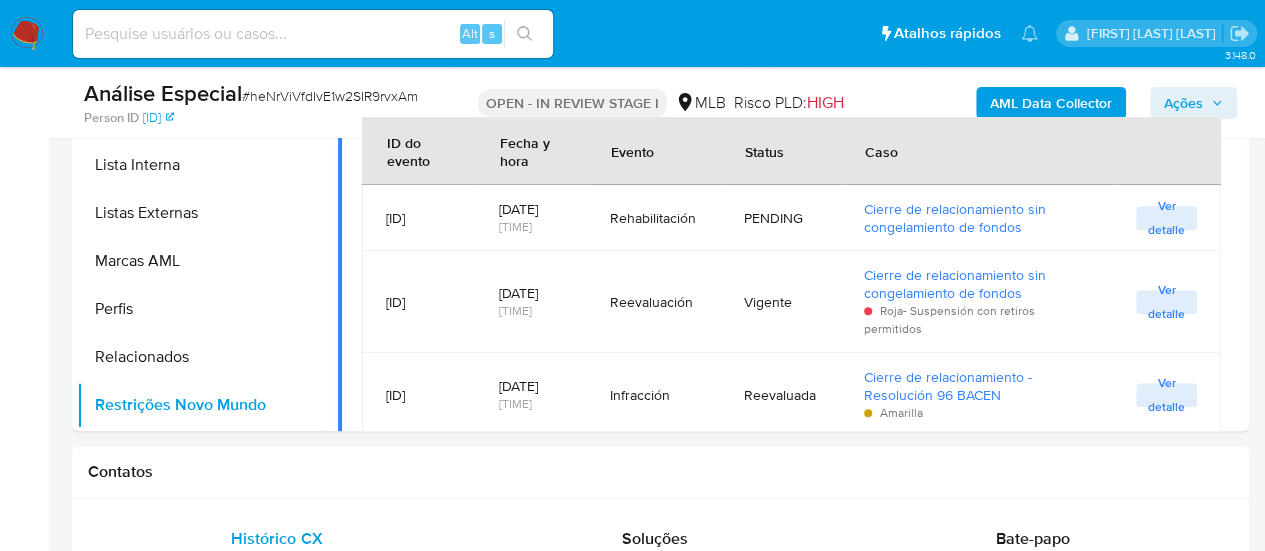click on "3.148.0 Atribuiu o [NAME] Asignado el: [DATE] [TIME] Criou: [DATE] Criou: [DATE] [TIME] - Expira em um mês Expira em [DATE] [TIME] Análise Especial # [ID] Person ID [ID] OPEN - IN REVIEW STAGE I MLB Risco PLD: HIGH AML Data Collector Ações Informação do Caso Eventos ( 1 ) Ações Informação do Usuário Veja Aparência por Pessoa Procurar Adiantamentos de Dinheiro Anexos Cartões Contas Bancárias Dados Modificados Detalhe da geolocalização Devices Geolocation Dispositivos Point Documentação Empréstimos Endereços Fecha Compliant Financiamento de Veículos Geral Histórico de Risco PLD Histórico de casos Histórico de conversas IV Challenges Insurtech Items KYC Lista Interna Listas Externas Marcas AML Perfis Relacionados Restrições Novo Mundo Contatos Histórico CX Soluções Bate-papo Id Estado Data de criação Origem Processo • [NUMBER] new [DATE] [TIME] PORTAL_MP_MOBILE Restricciones y Consultas AML" at bounding box center [632, 1498] 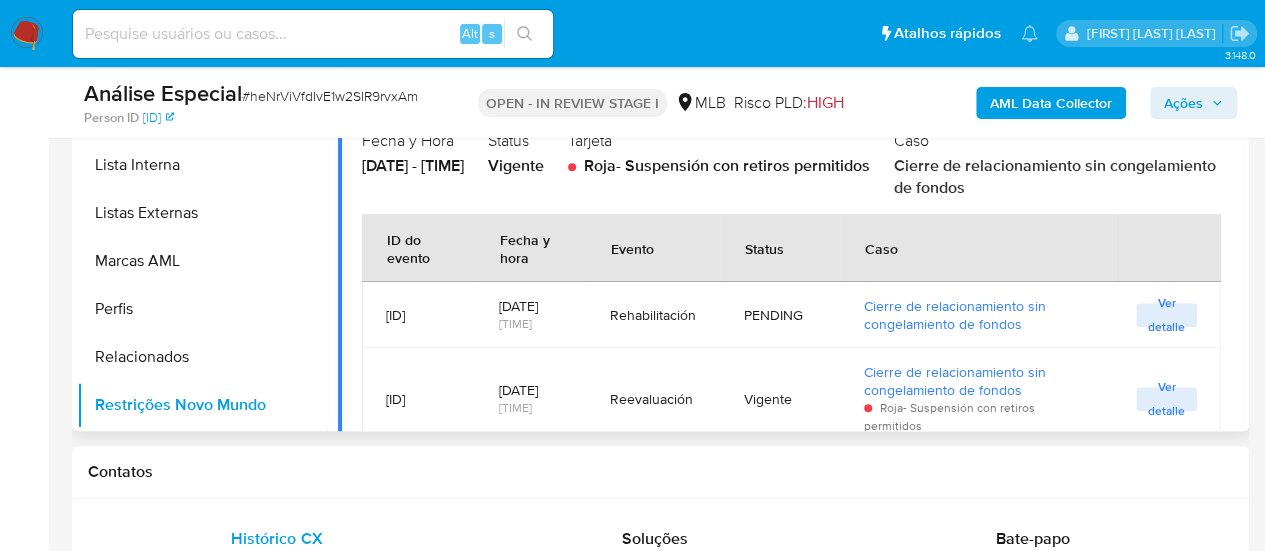 scroll, scrollTop: 0, scrollLeft: 0, axis: both 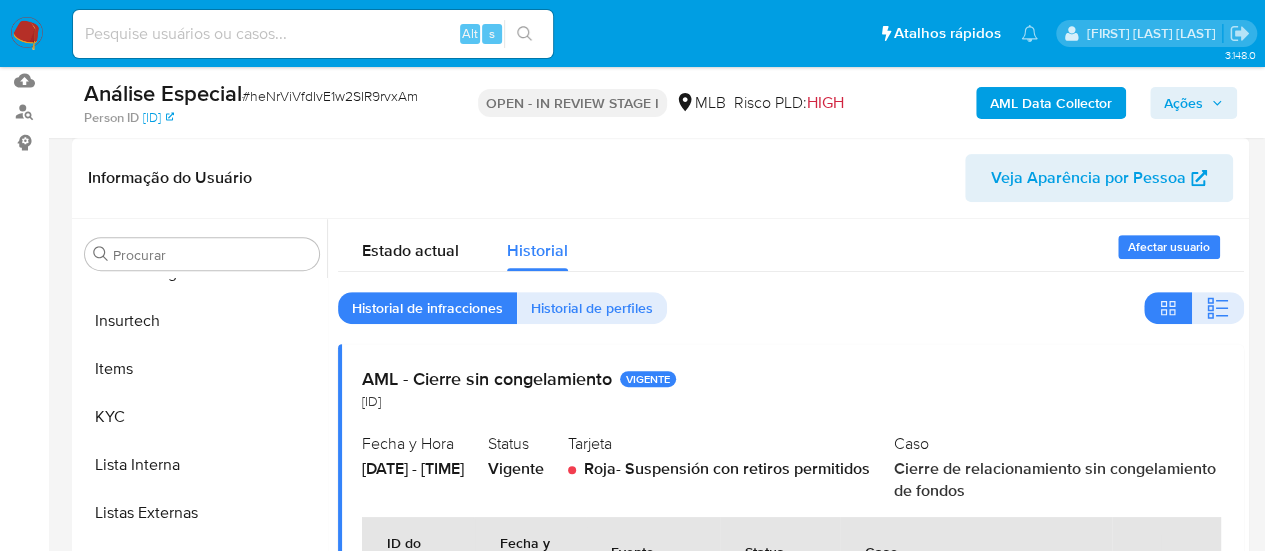 click on "Historial de perfiles" at bounding box center [592, 308] 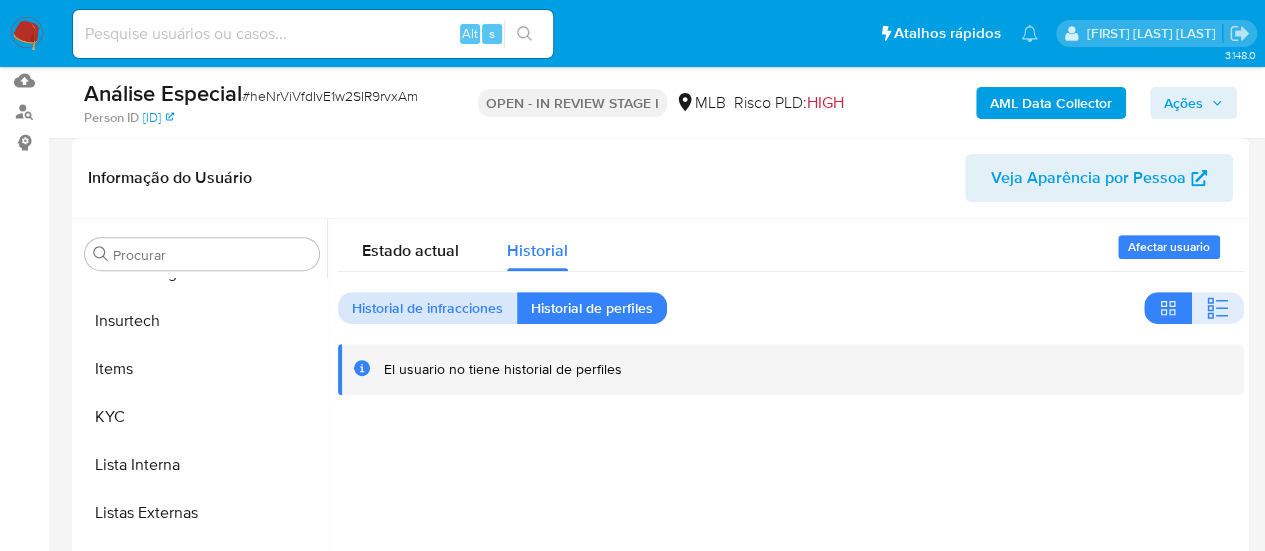 click on "Historial de infracciones" at bounding box center (427, 308) 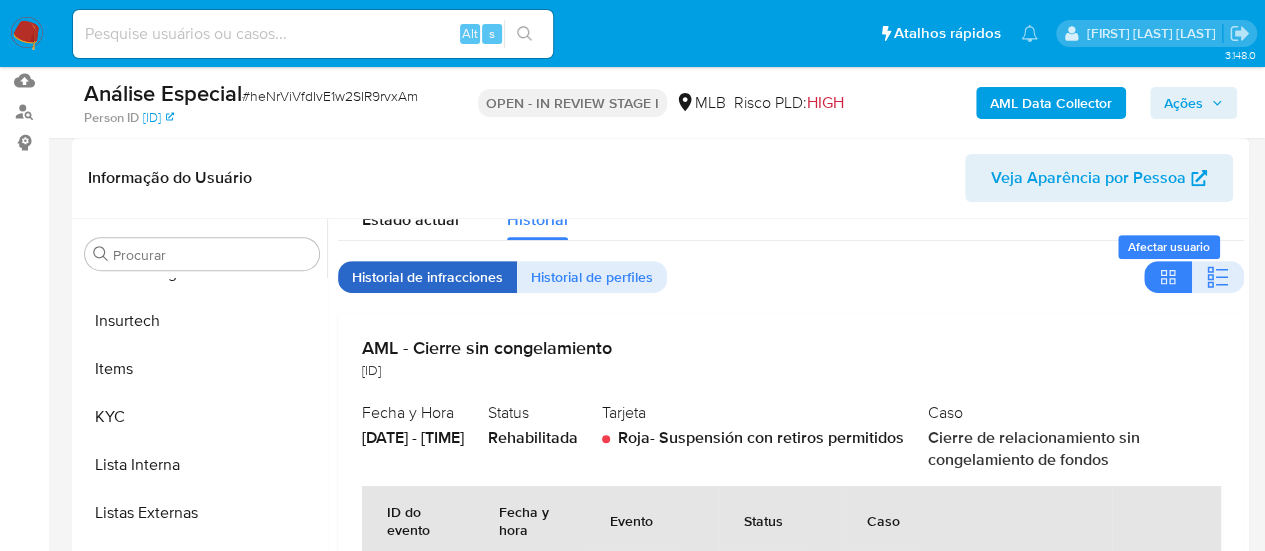 scroll, scrollTop: 0, scrollLeft: 0, axis: both 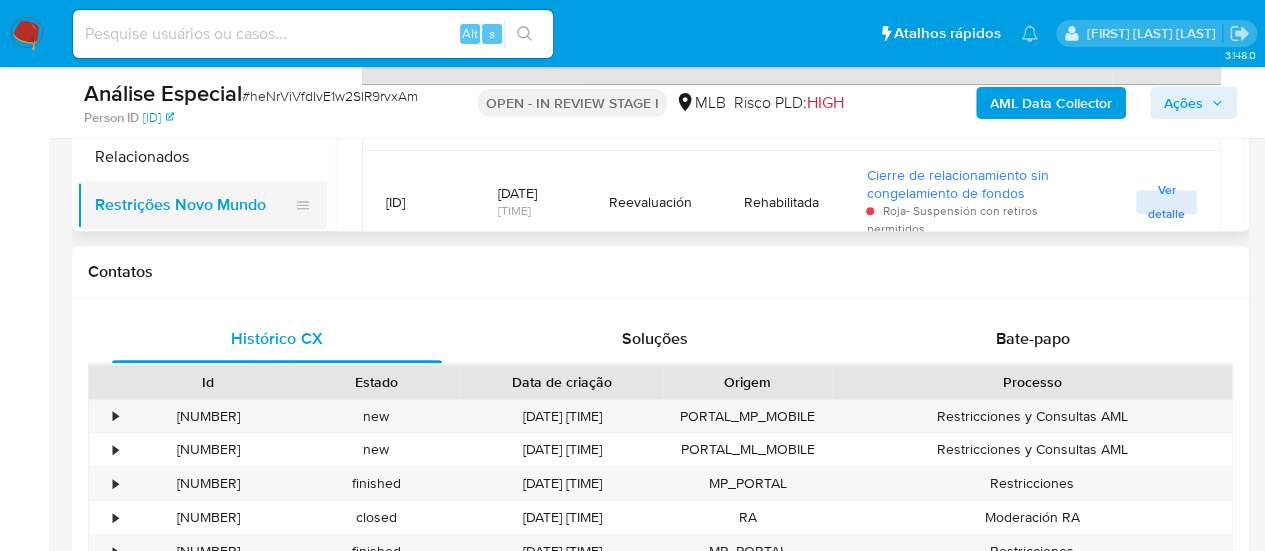 click on "Restrições Novo Mundo" at bounding box center (194, 205) 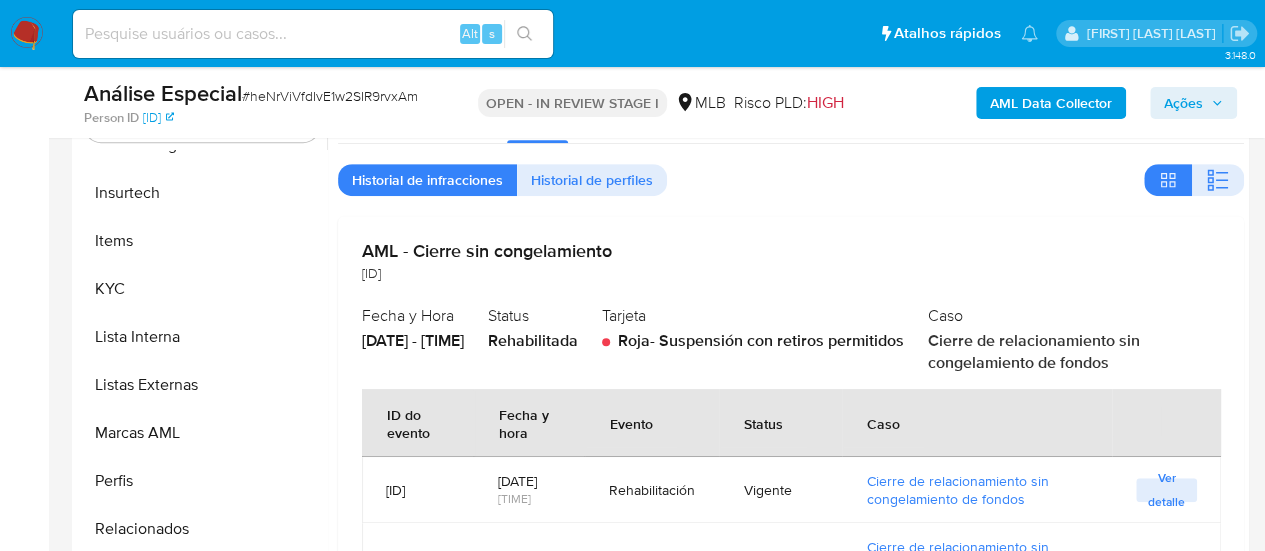 scroll, scrollTop: 300, scrollLeft: 0, axis: vertical 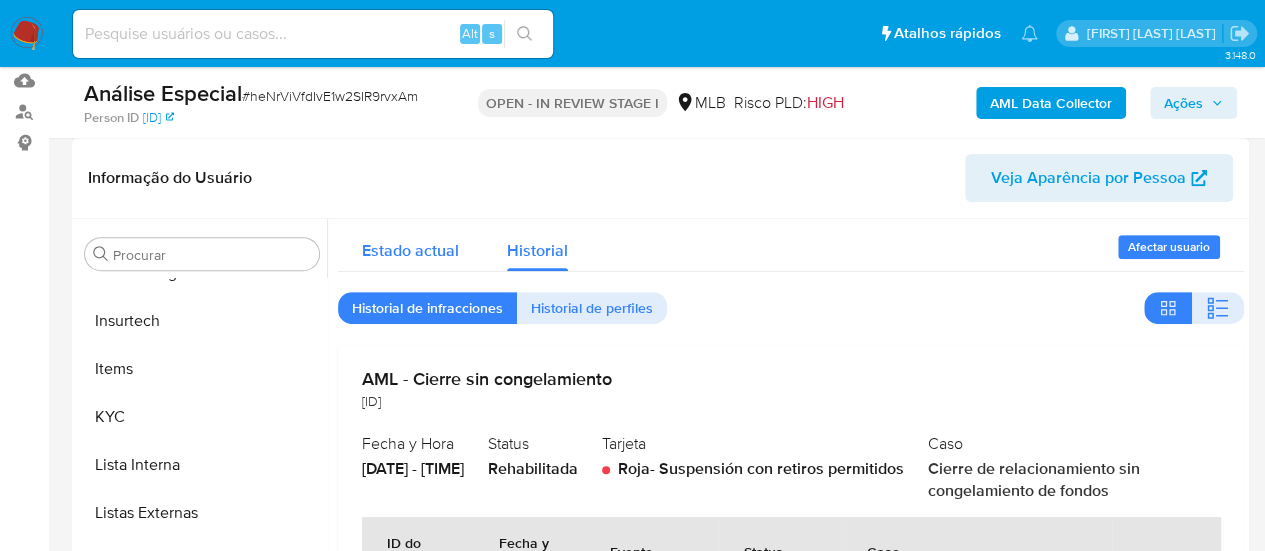 click on "Estado actual" at bounding box center (410, 250) 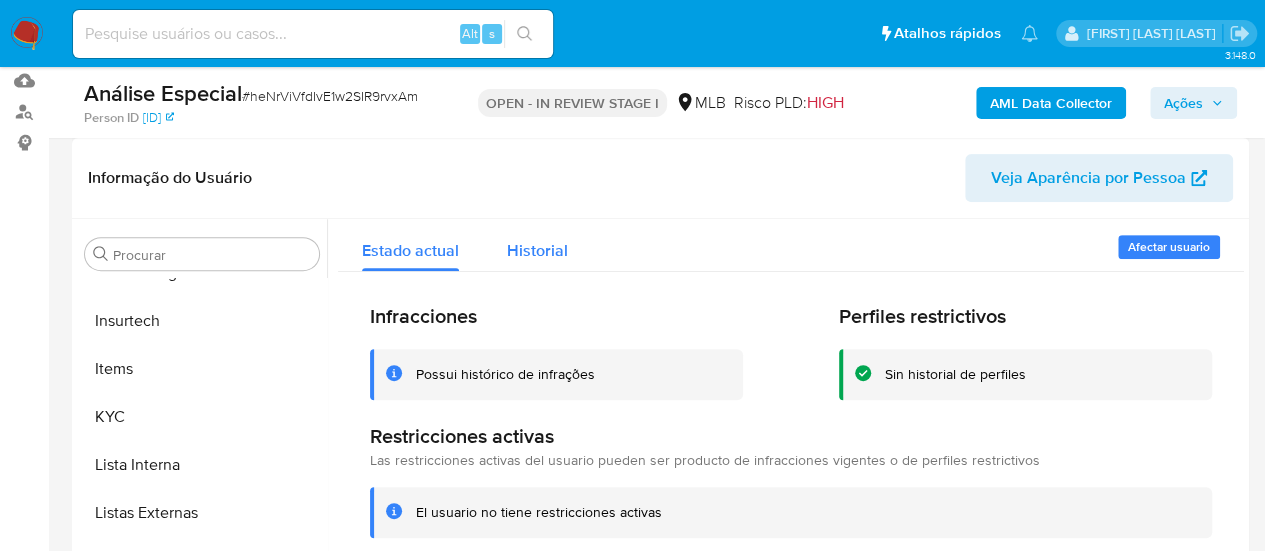 click on "Historial" at bounding box center [537, 250] 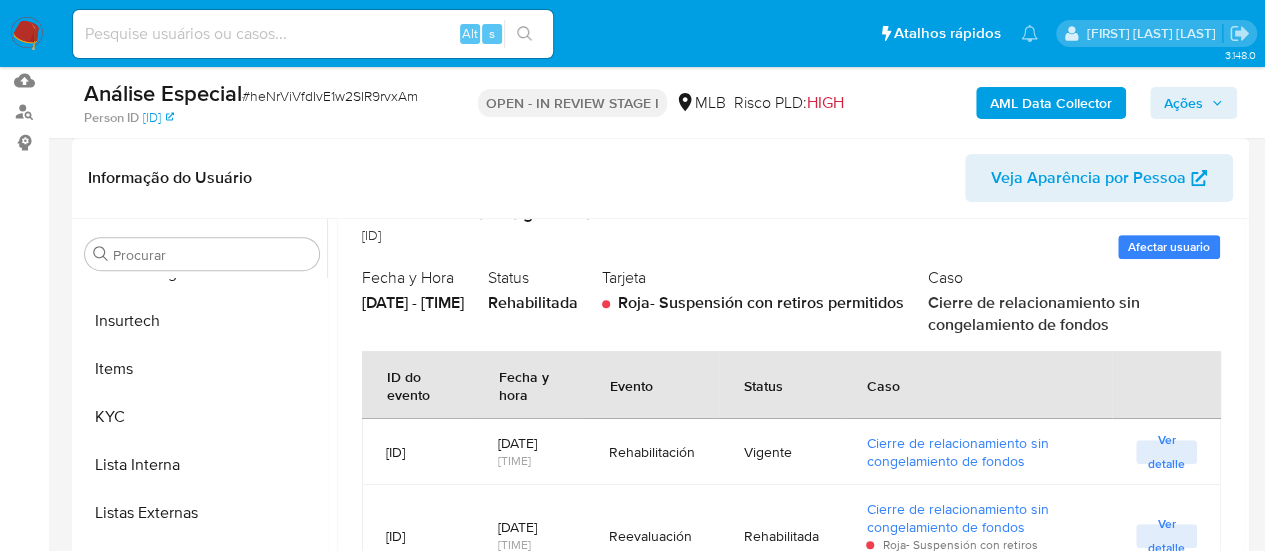 scroll, scrollTop: 190, scrollLeft: 0, axis: vertical 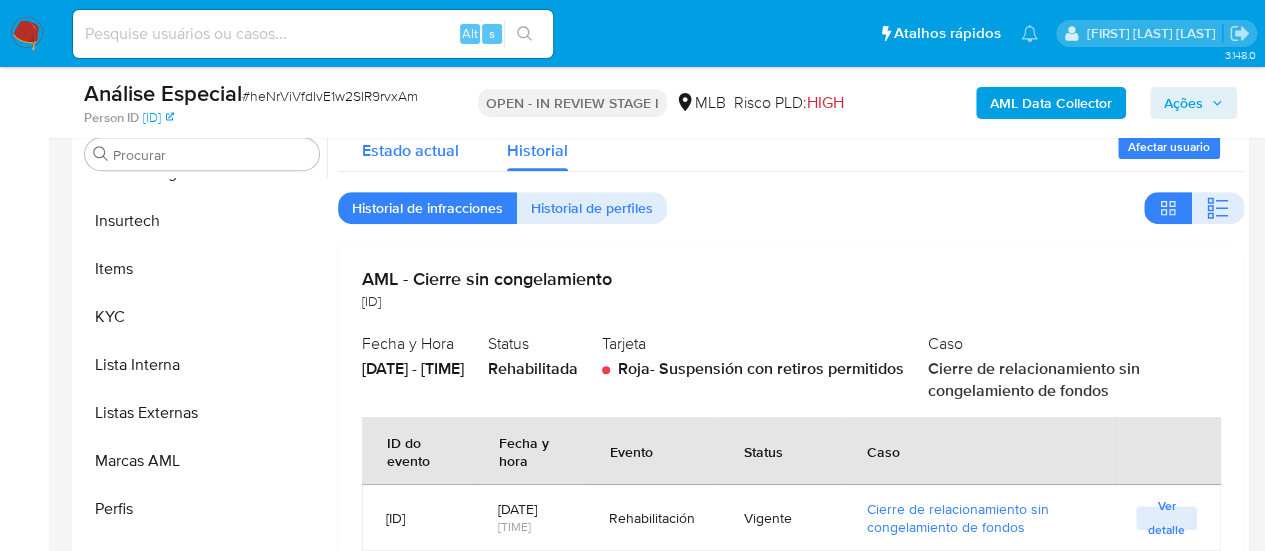 click on "Estado actual" at bounding box center [410, 150] 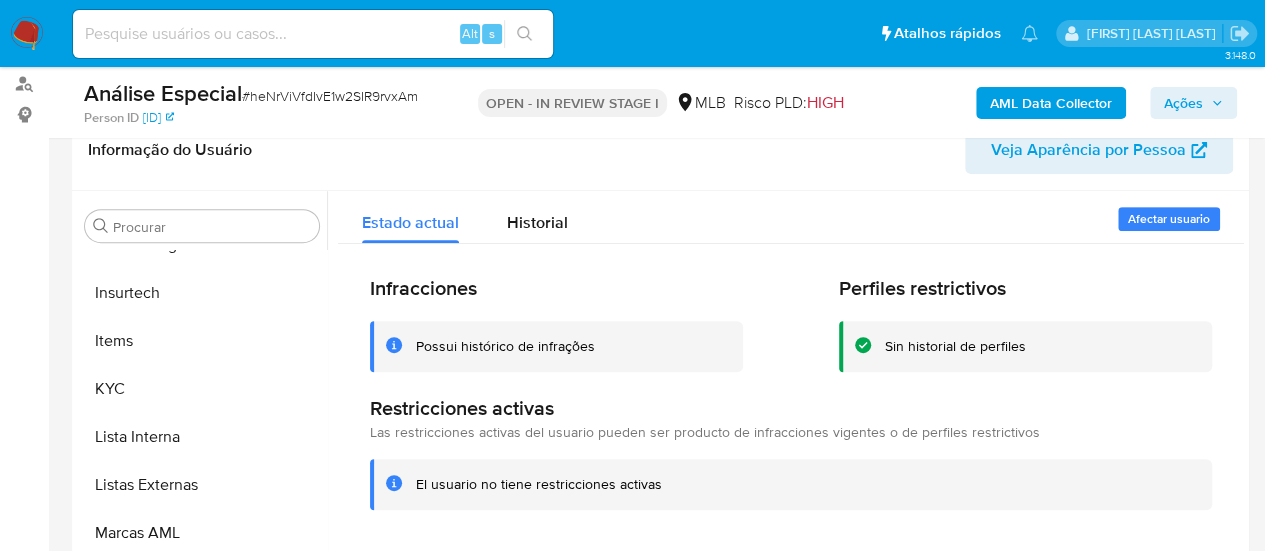 scroll, scrollTop: 300, scrollLeft: 0, axis: vertical 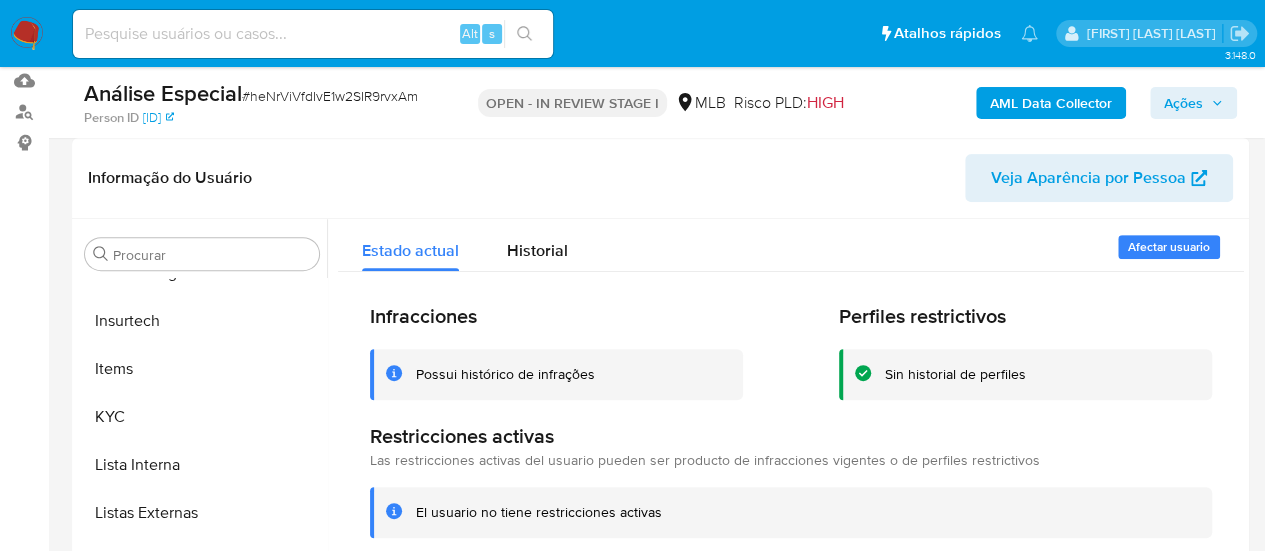click at bounding box center [313, 34] 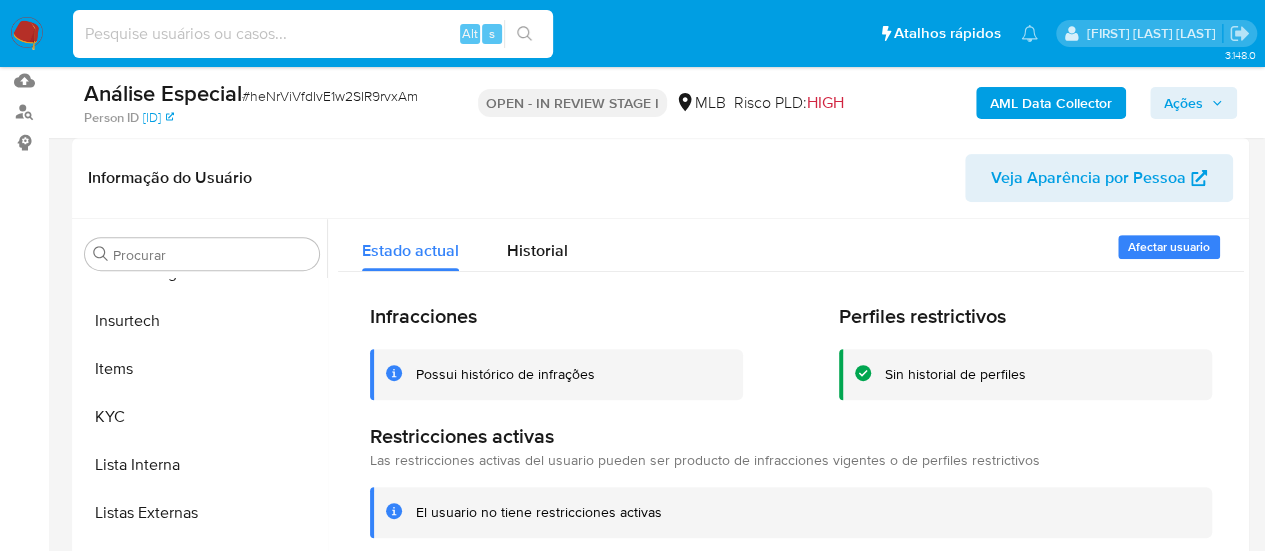 paste on "[NUMBER]" 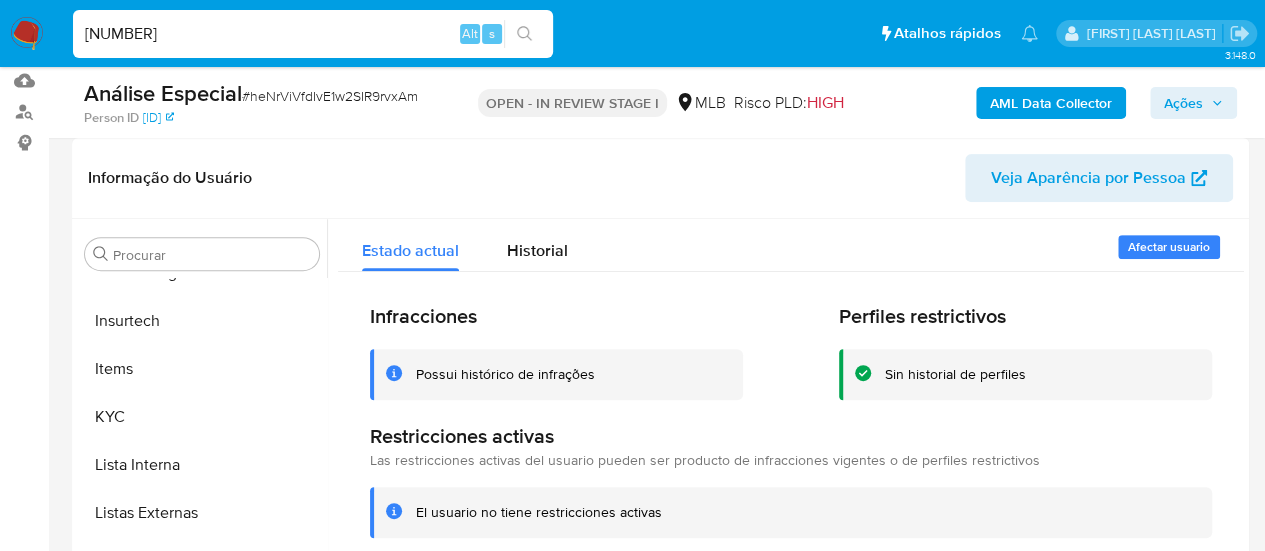 type on "[NUMBER]" 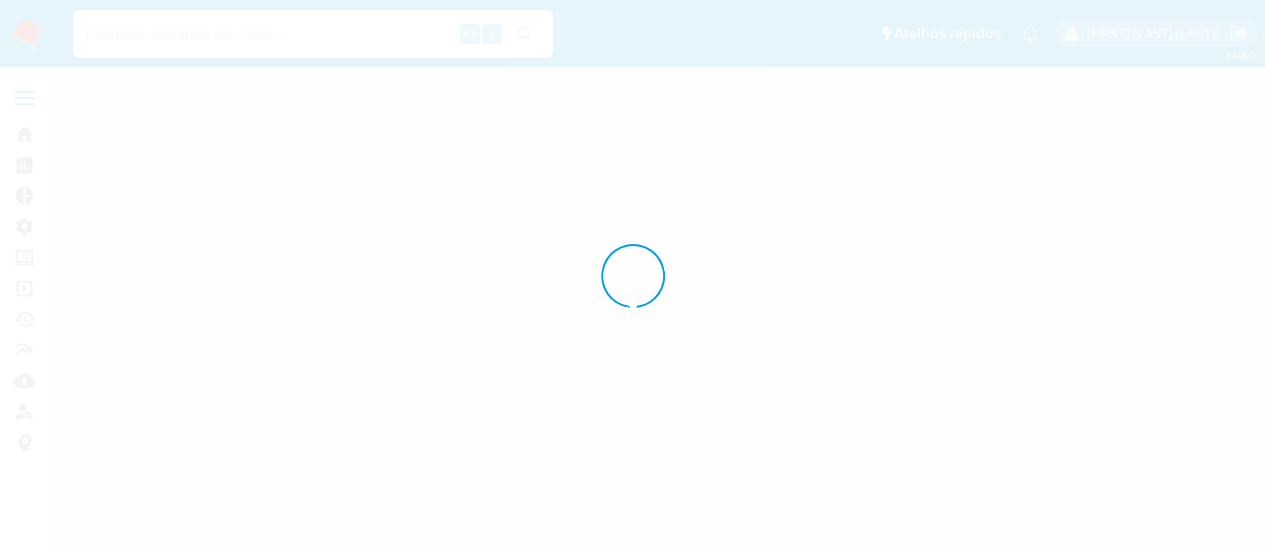 scroll, scrollTop: 0, scrollLeft: 0, axis: both 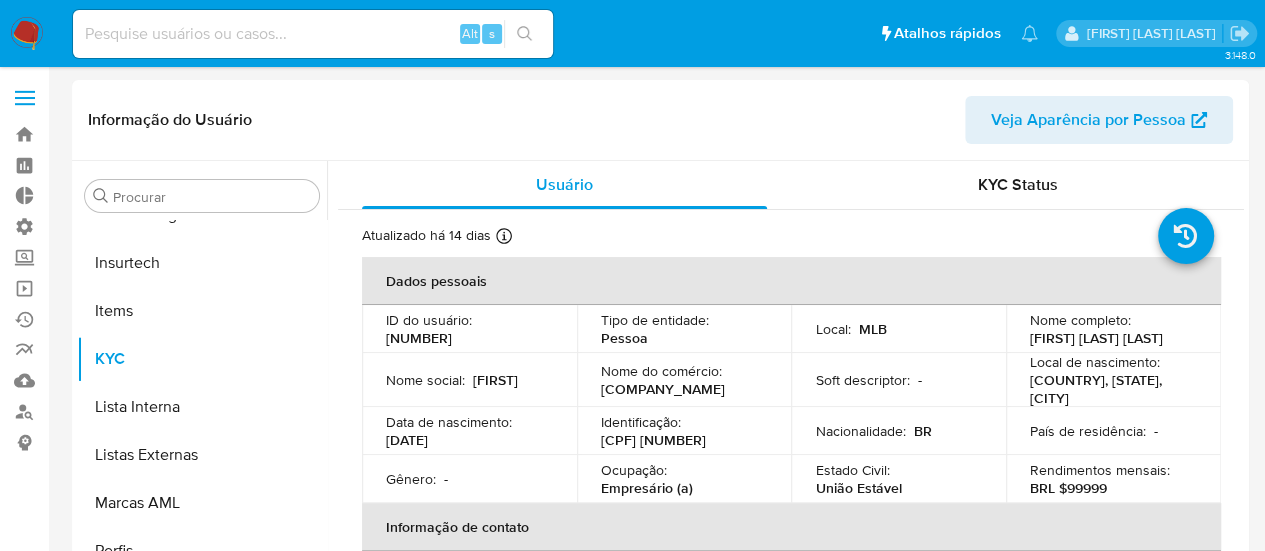 select on "10" 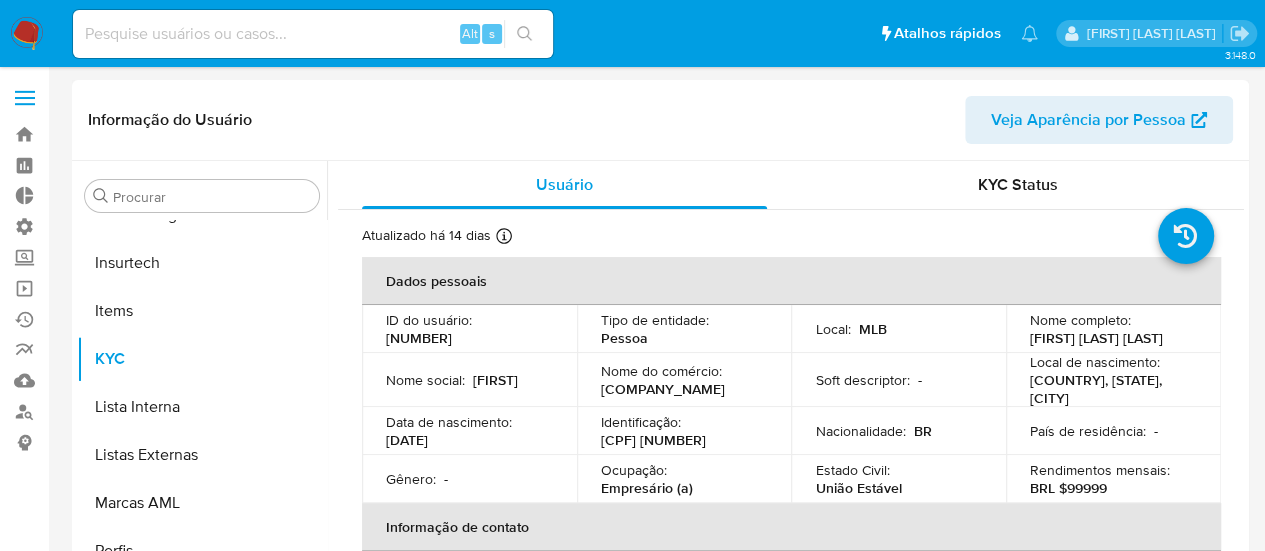 drag, startPoint x: 1025, startPoint y: 337, endPoint x: 1118, endPoint y: 350, distance: 93.904205 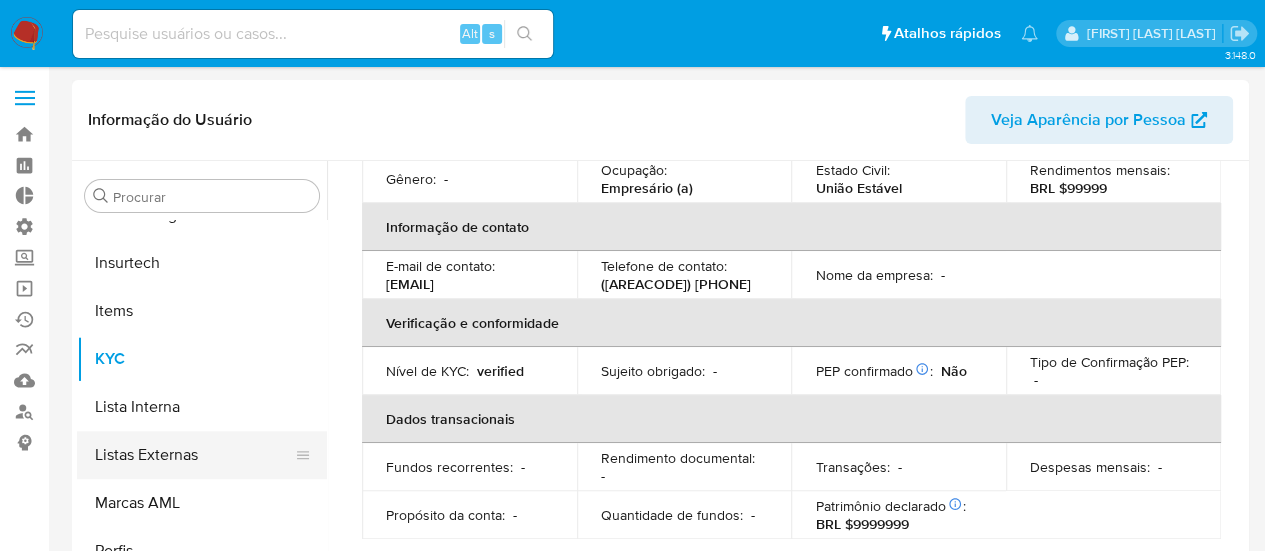 scroll, scrollTop: 400, scrollLeft: 0, axis: vertical 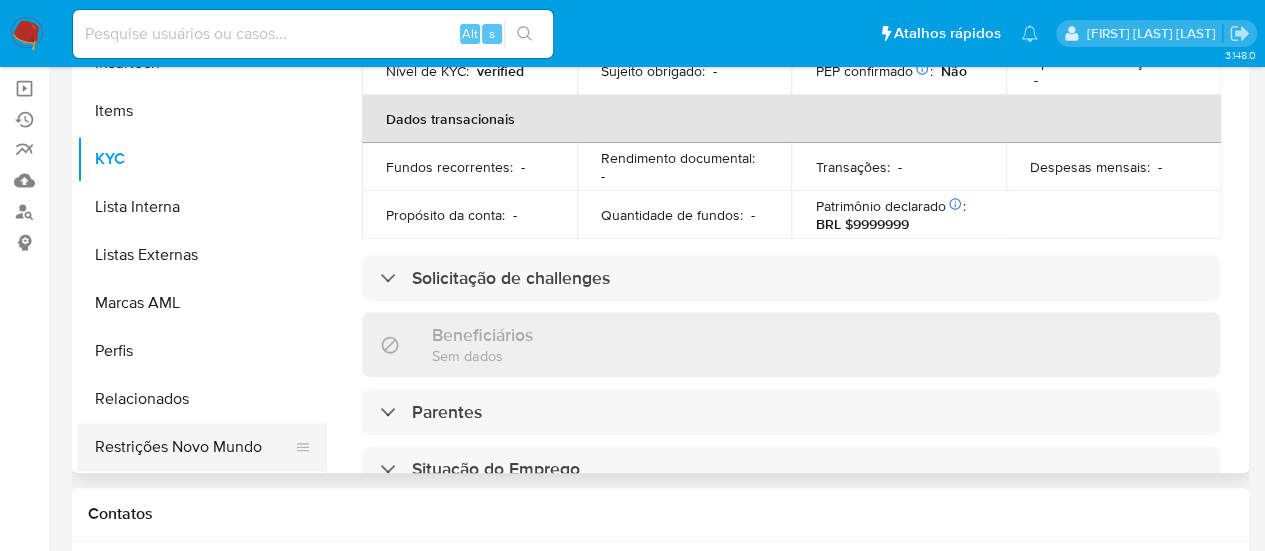 click on "Restrições Novo Mundo" at bounding box center [194, 447] 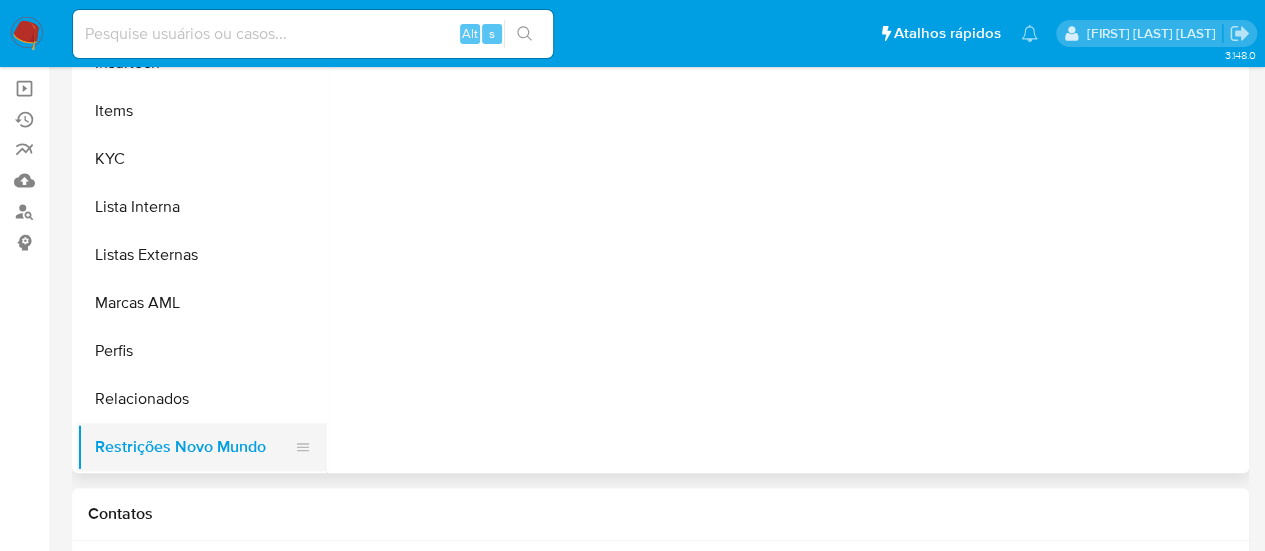 scroll, scrollTop: 0, scrollLeft: 0, axis: both 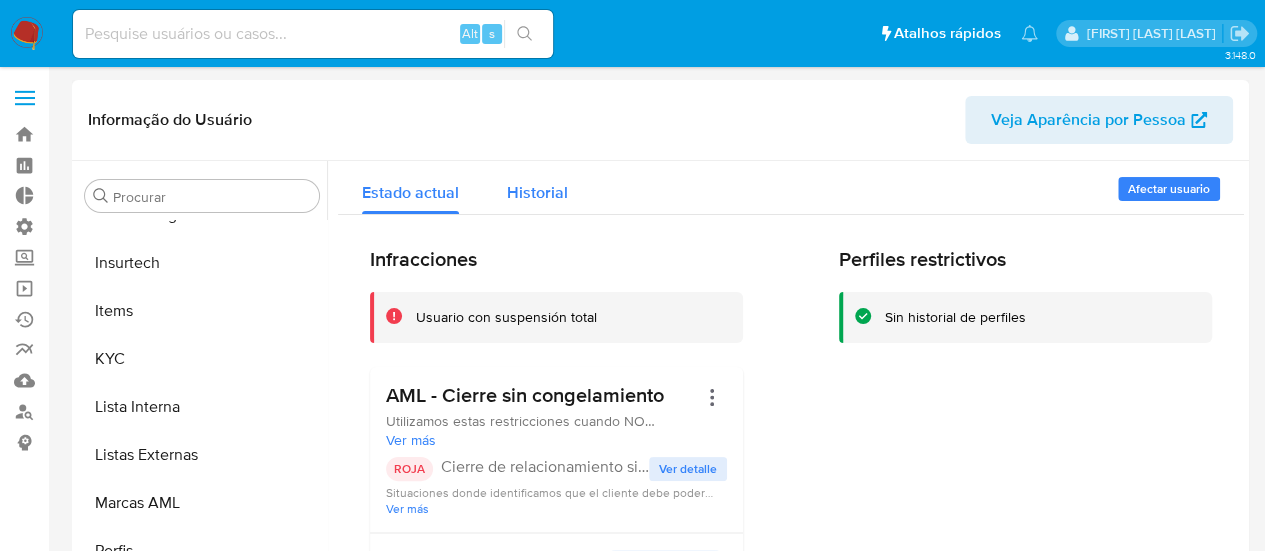 click on "Historial" at bounding box center [537, 192] 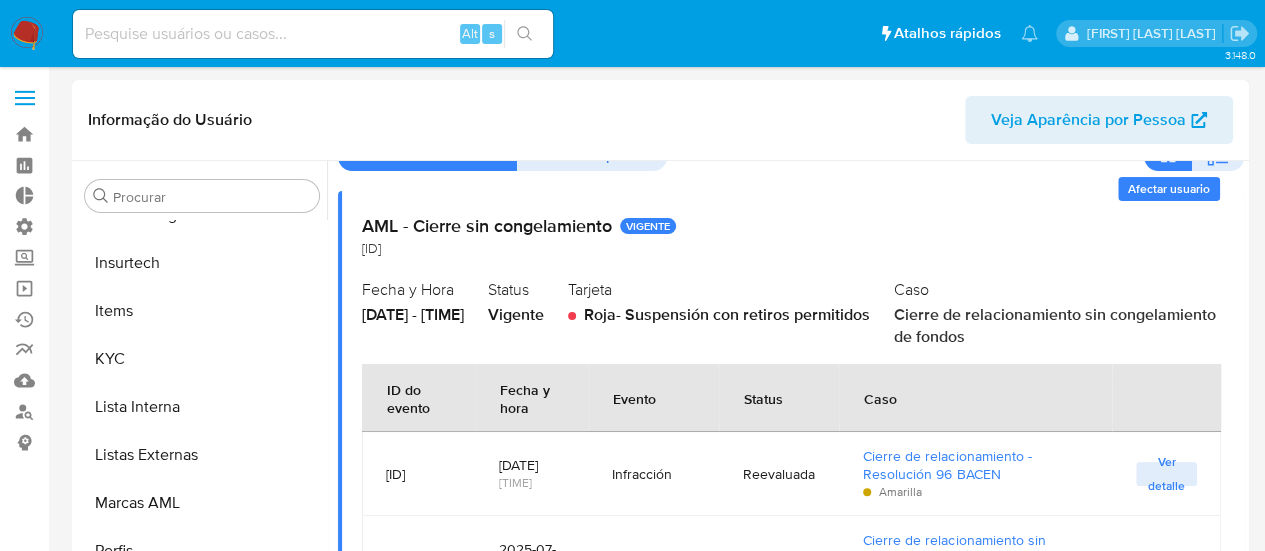 scroll, scrollTop: 106, scrollLeft: 0, axis: vertical 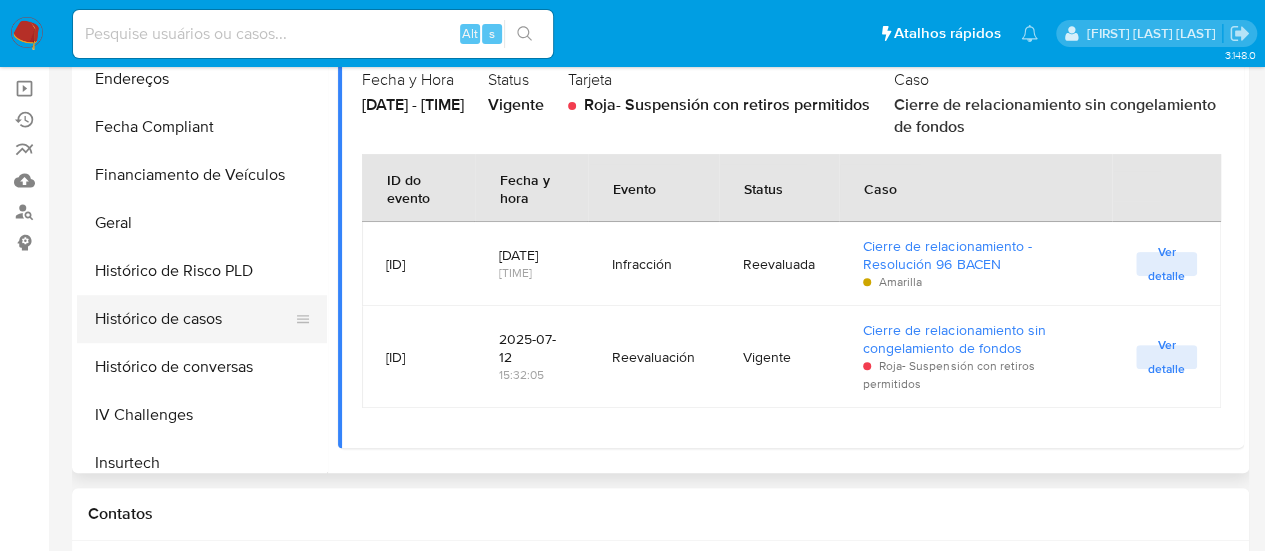 click on "Histórico de casos" at bounding box center (194, 319) 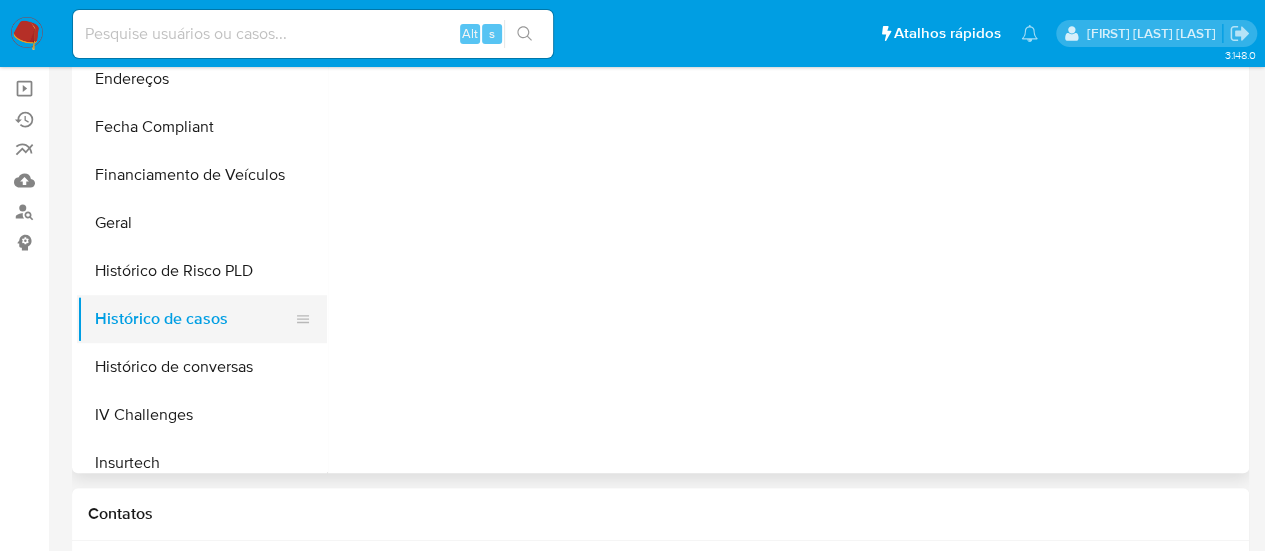 scroll, scrollTop: 0, scrollLeft: 0, axis: both 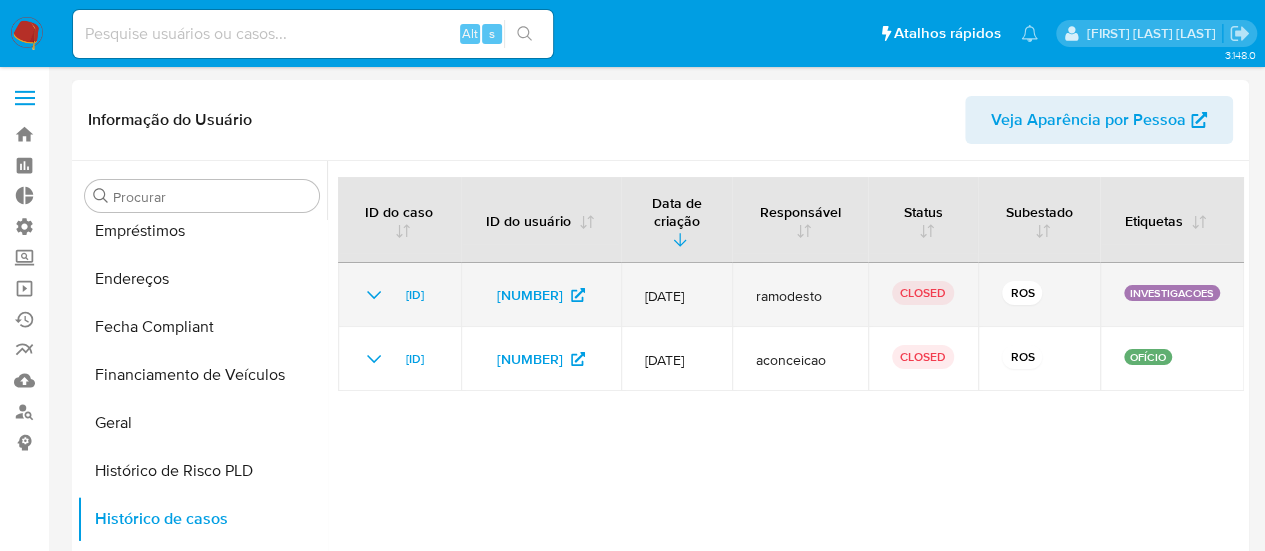 click 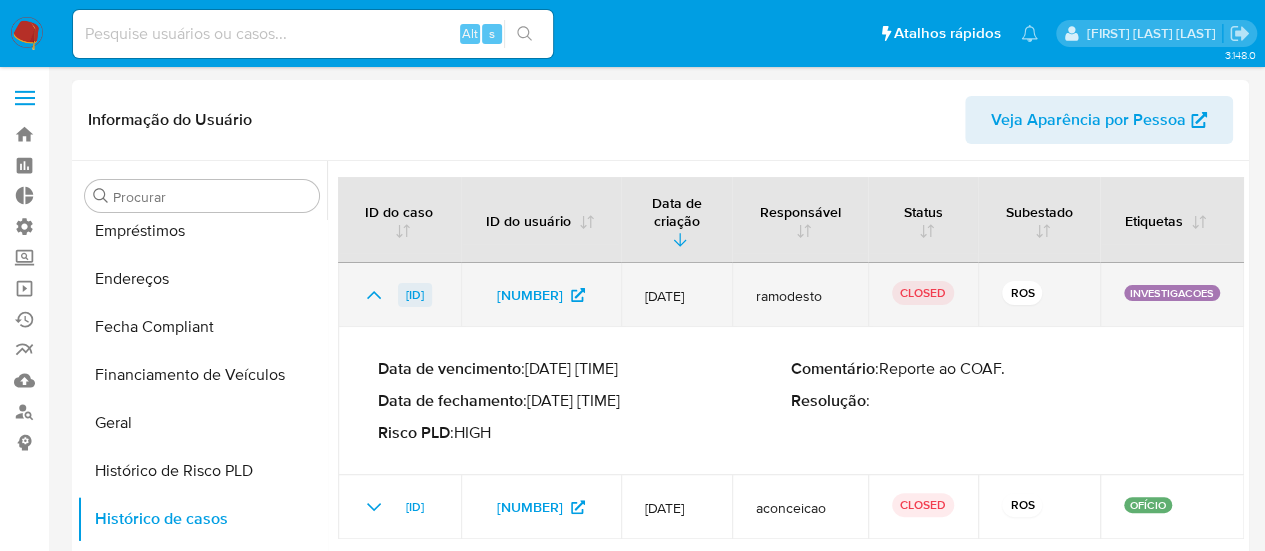click on "[ID]" at bounding box center [415, 295] 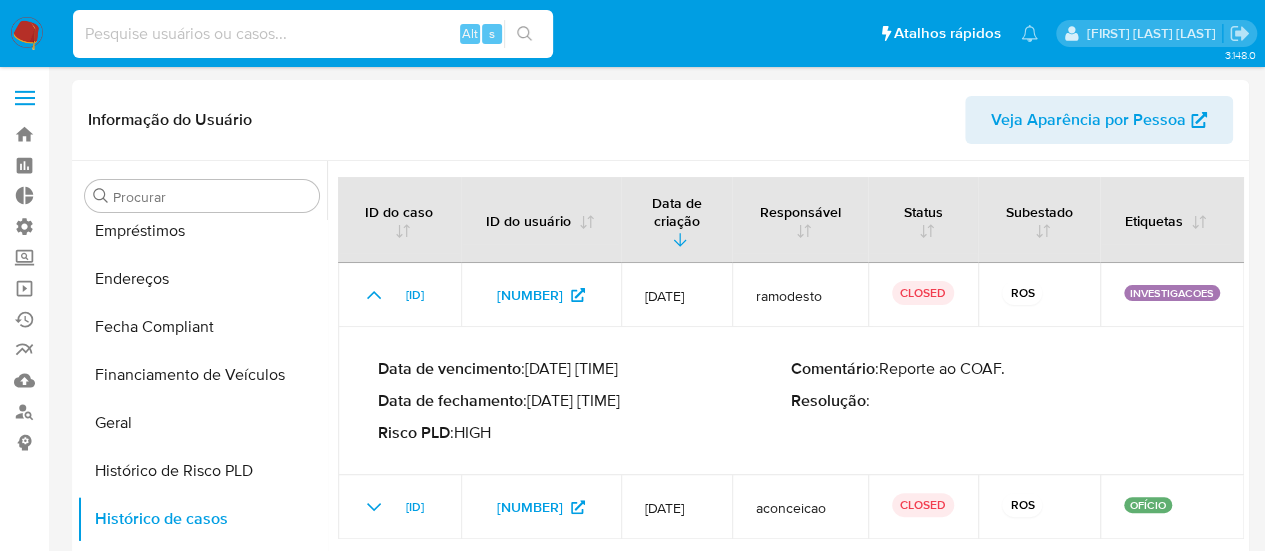 click at bounding box center (313, 34) 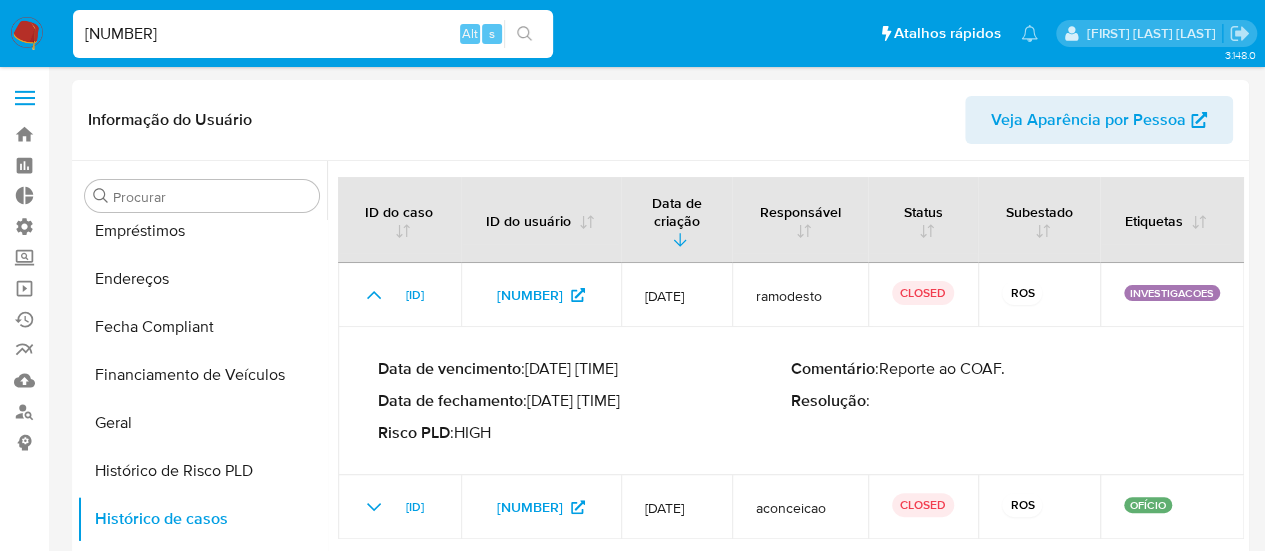 type on "[NUMBER]" 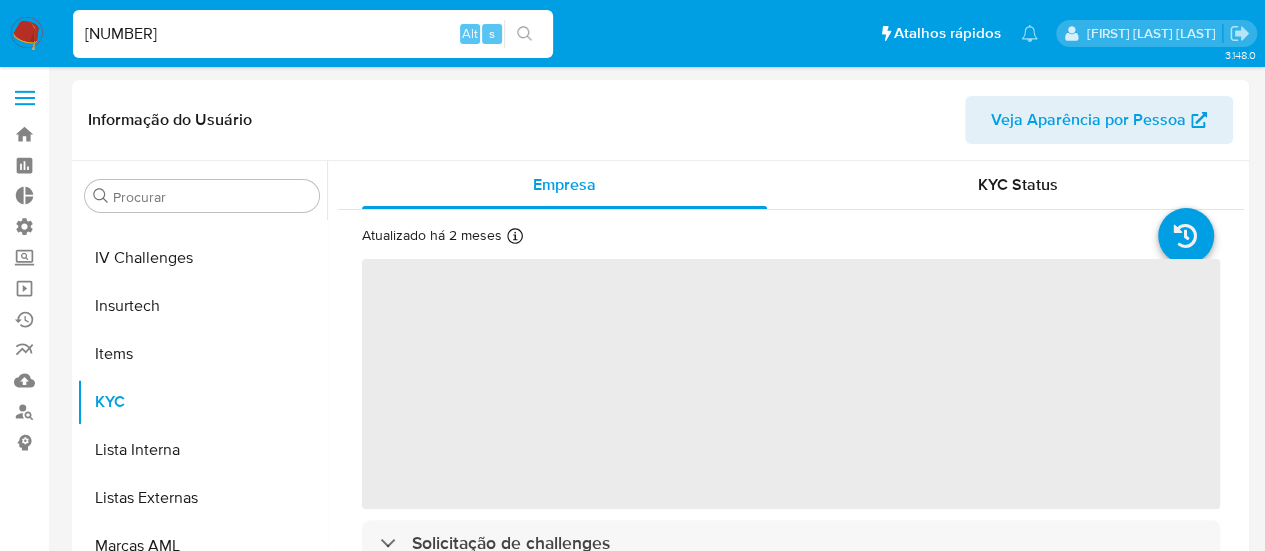 scroll, scrollTop: 845, scrollLeft: 0, axis: vertical 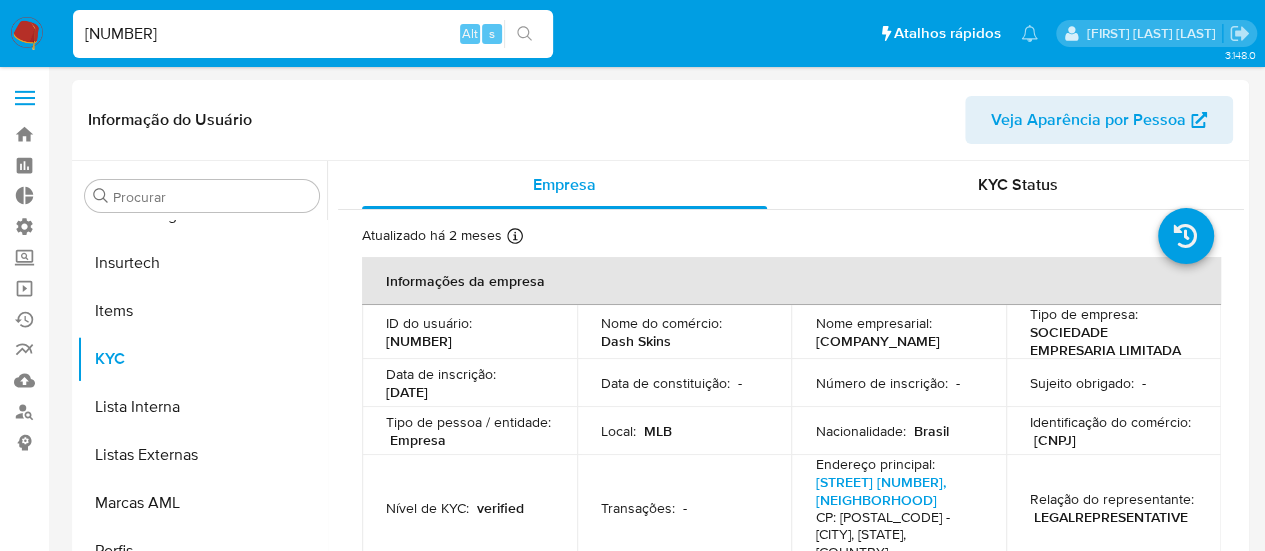 select on "10" 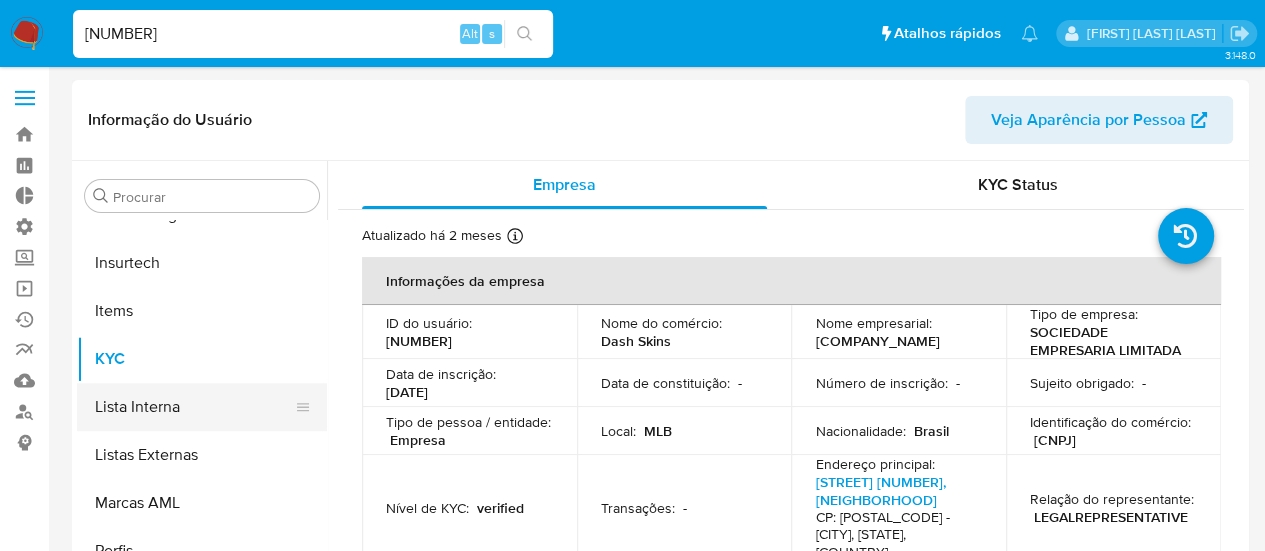 scroll, scrollTop: 645, scrollLeft: 0, axis: vertical 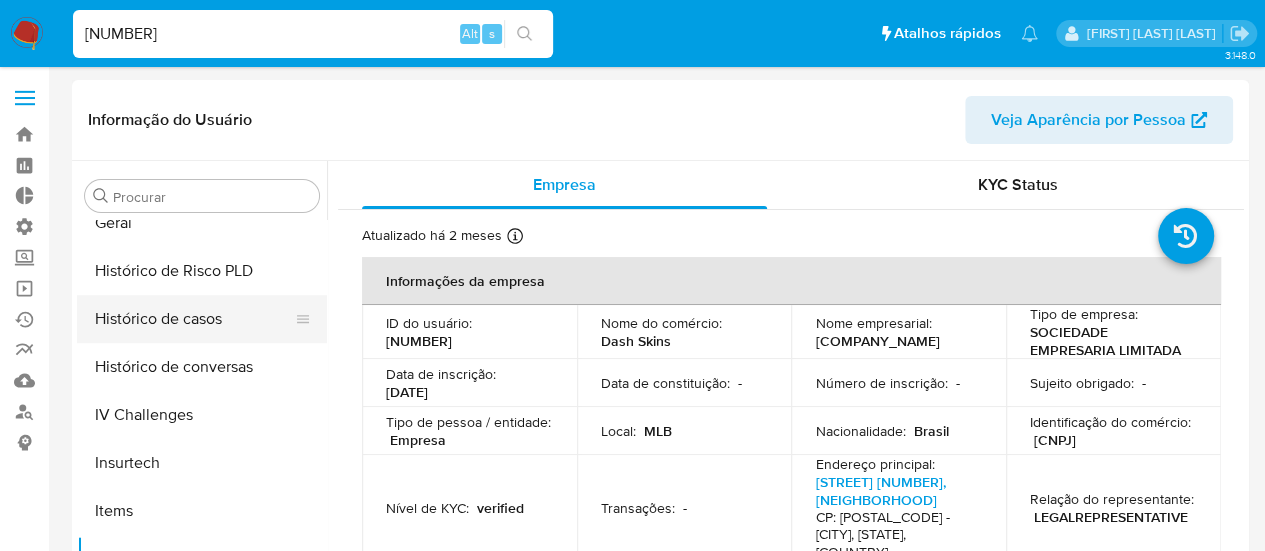 click on "Histórico de casos" at bounding box center [194, 319] 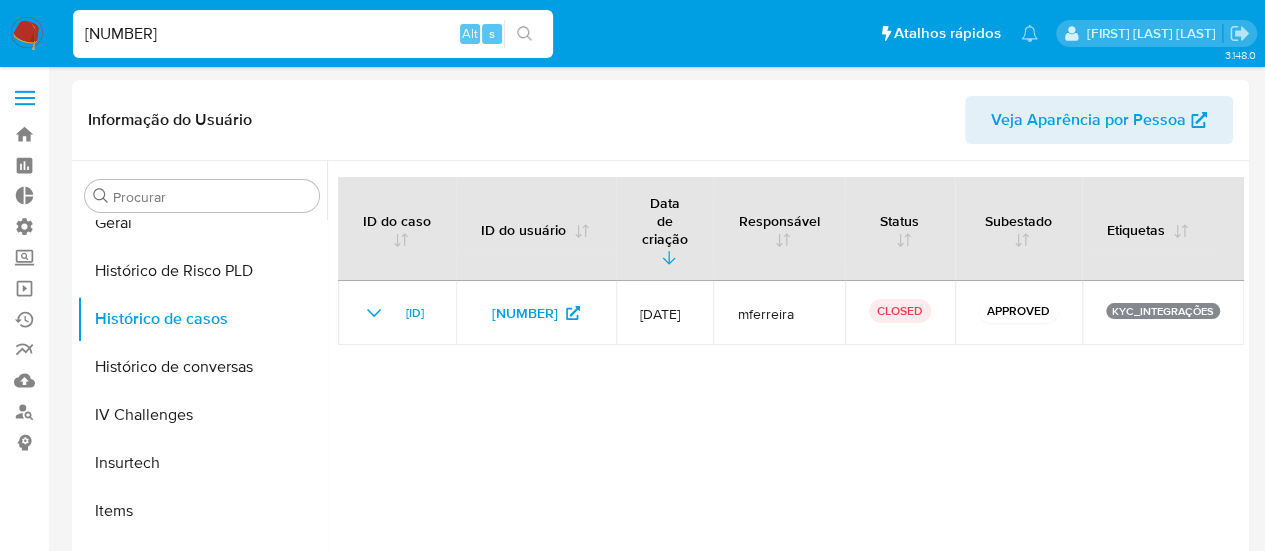 drag, startPoint x: 208, startPoint y: 24, endPoint x: 11, endPoint y: 29, distance: 197.06345 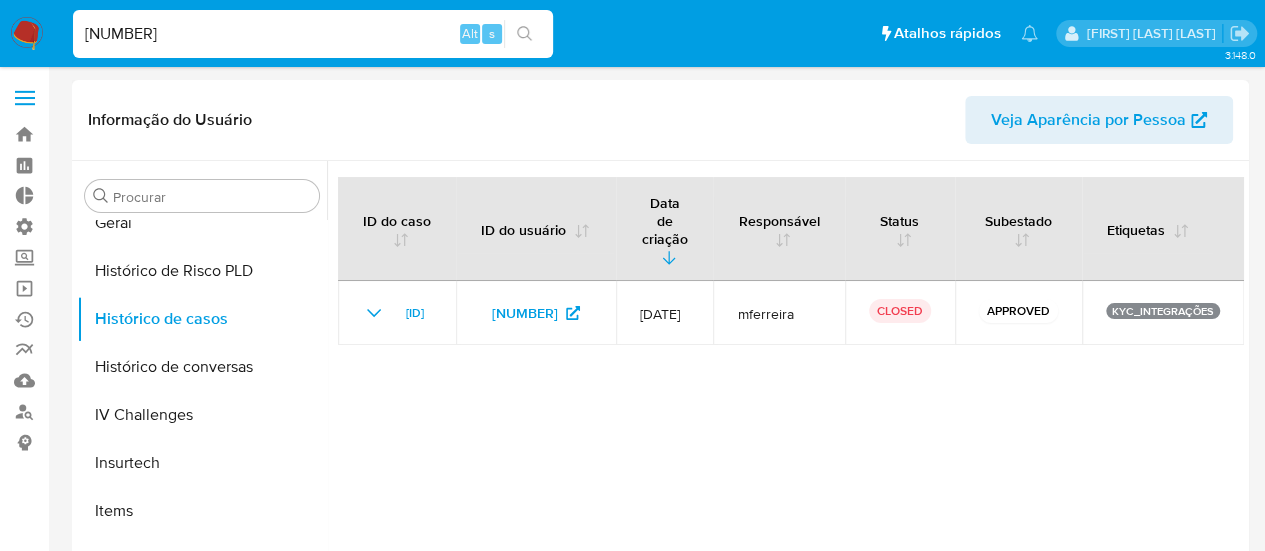 paste on "[NUMBER]" 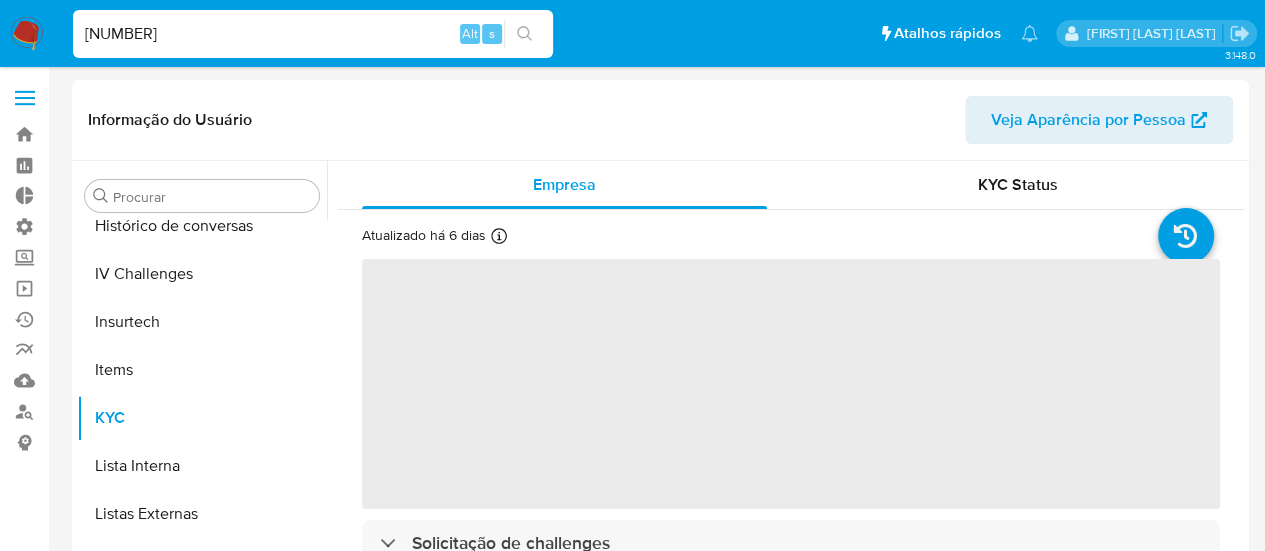 scroll, scrollTop: 845, scrollLeft: 0, axis: vertical 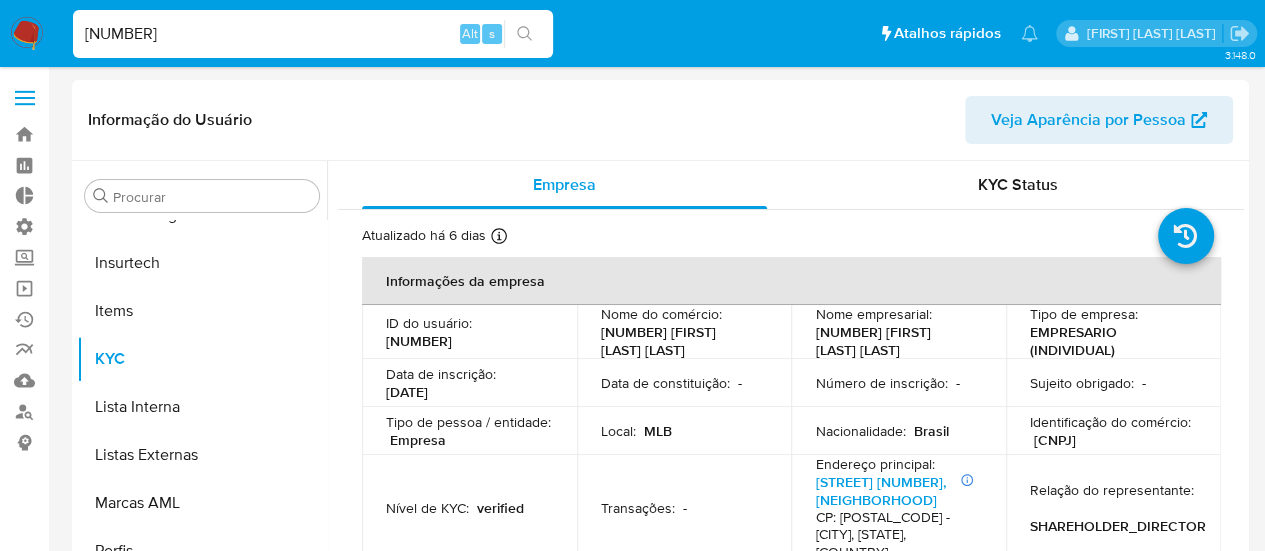 select on "10" 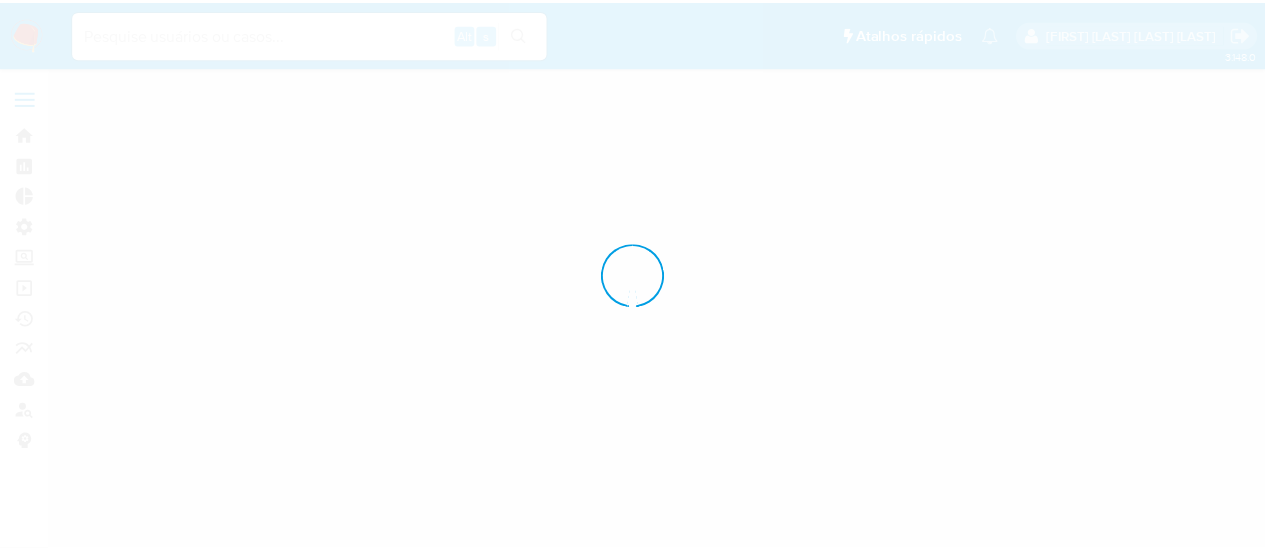 scroll, scrollTop: 0, scrollLeft: 0, axis: both 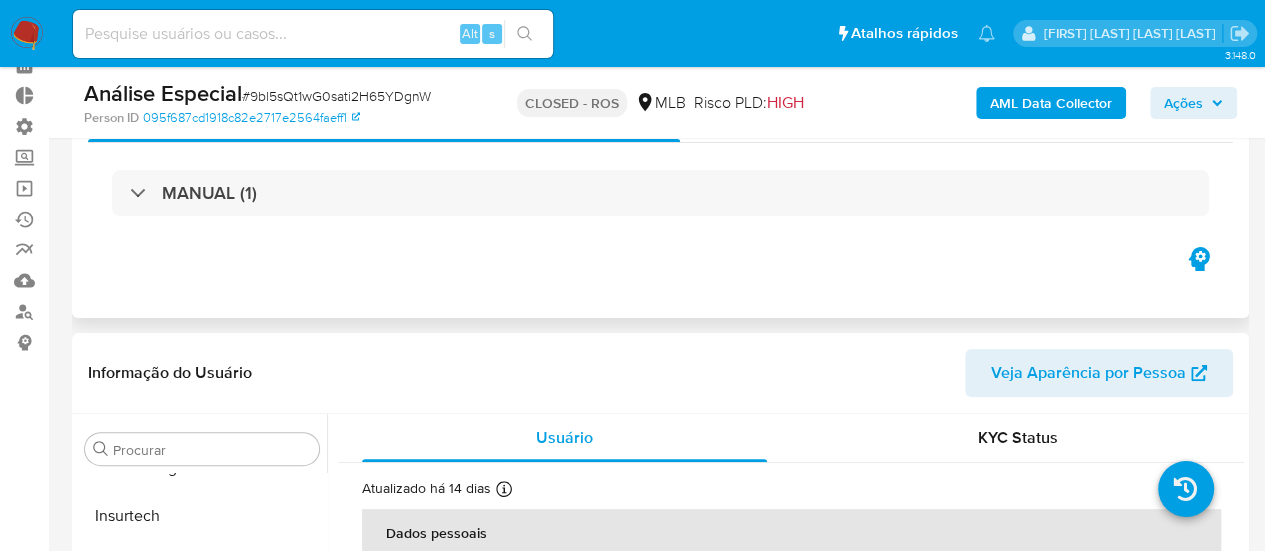 select on "10" 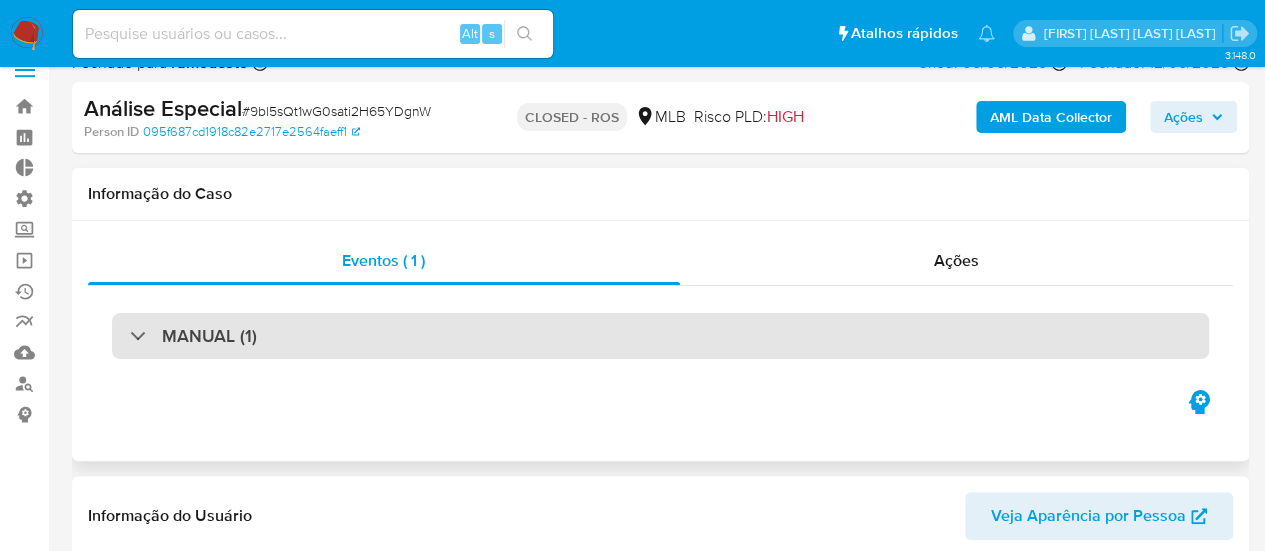 scroll, scrollTop: 0, scrollLeft: 0, axis: both 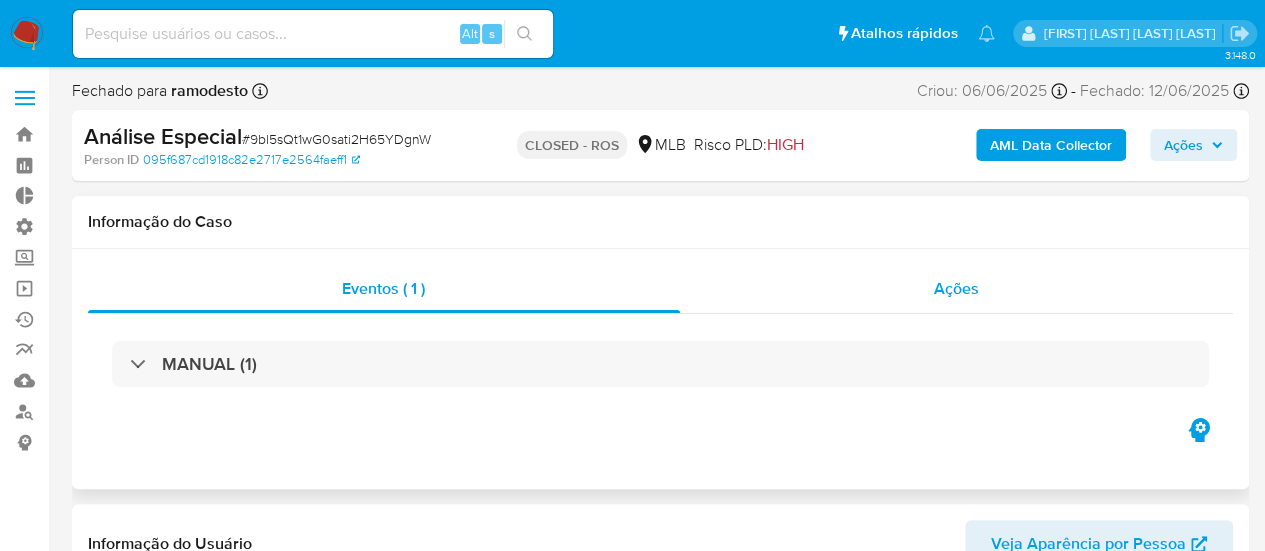 click on "Ações" at bounding box center (956, 288) 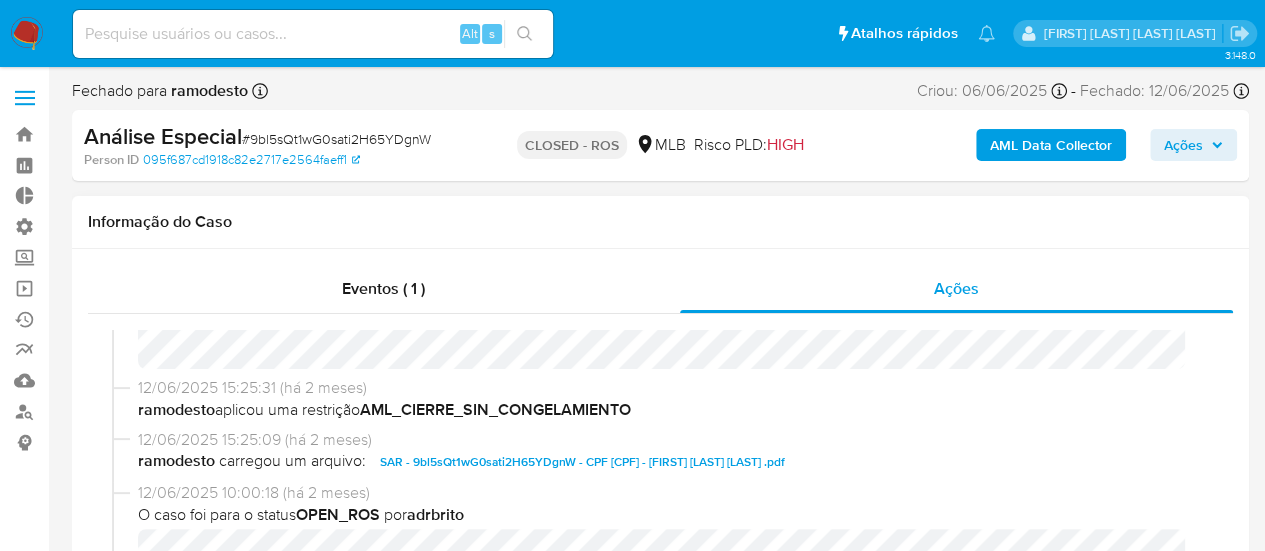 scroll, scrollTop: 100, scrollLeft: 0, axis: vertical 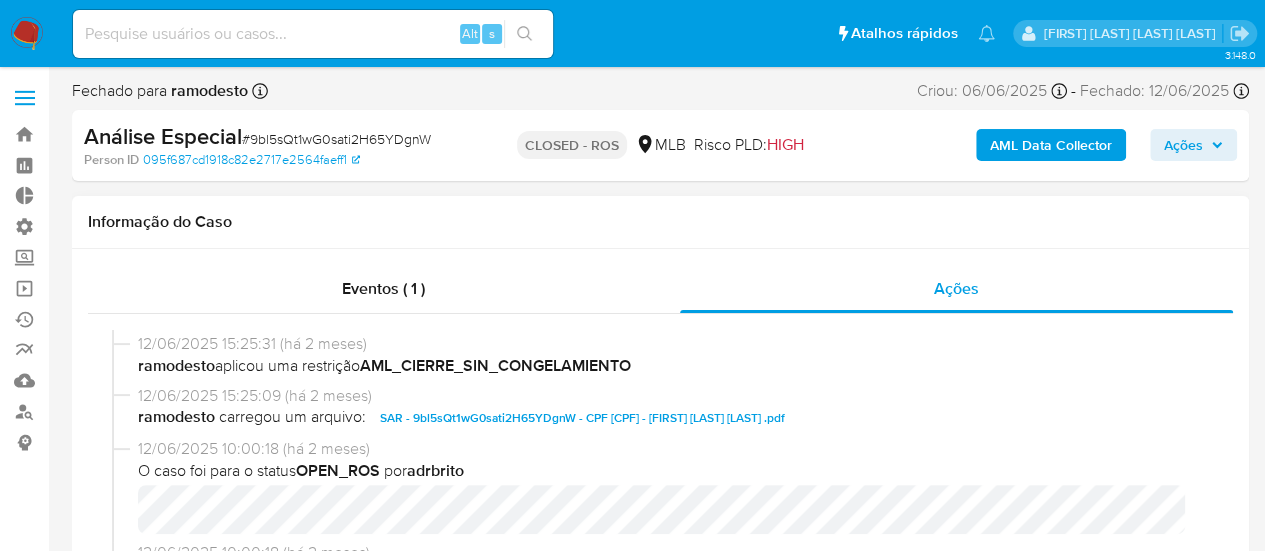 click on "SAR - 9bl5sQt1wG0sati2H65YDgnW - CPF [CPF] - [FIRST] [LAST] [LAST] .pdf" at bounding box center [582, 418] 